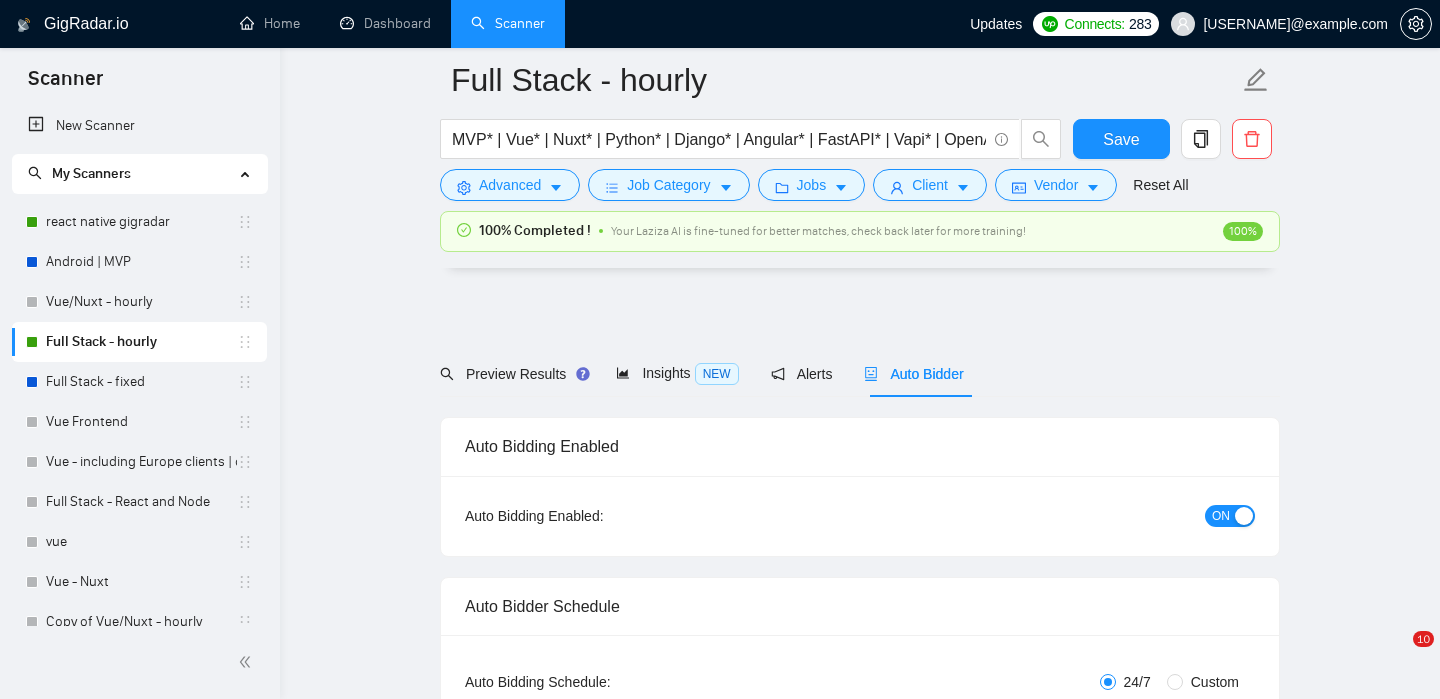 scroll, scrollTop: 4074, scrollLeft: 0, axis: vertical 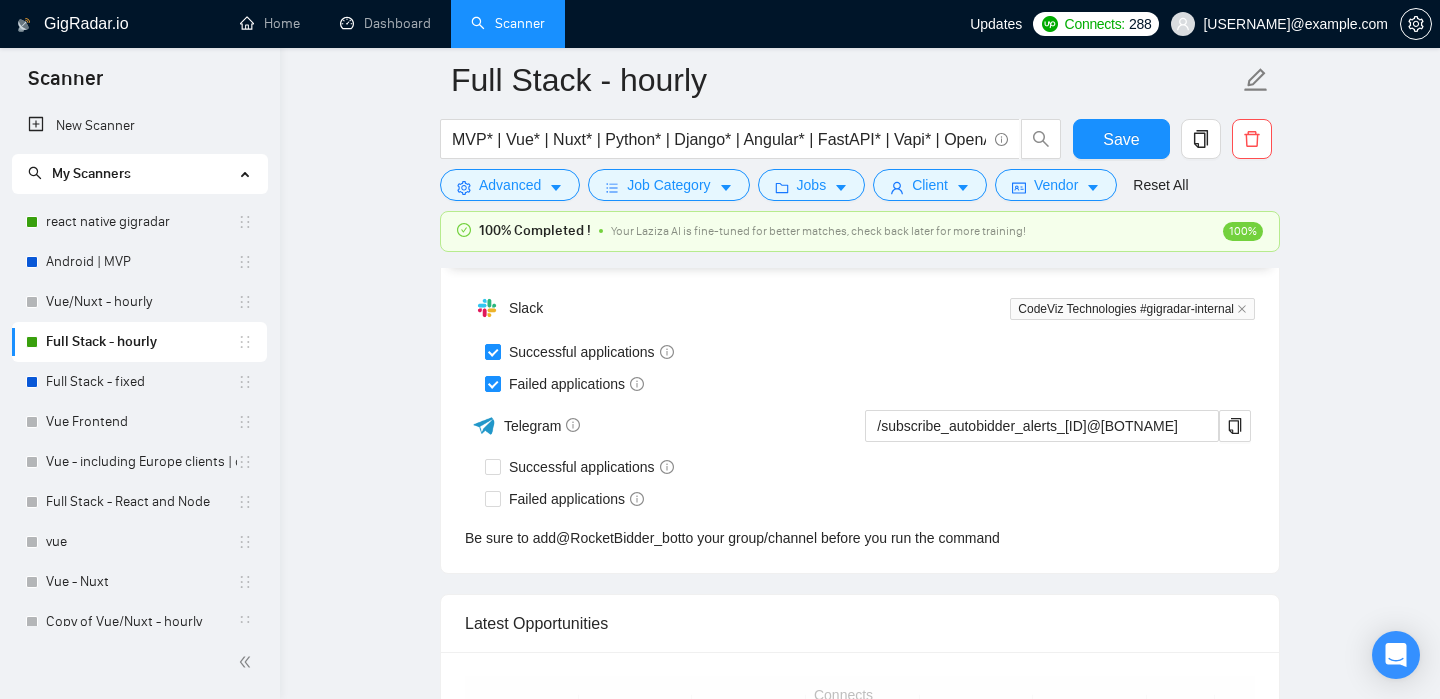 type 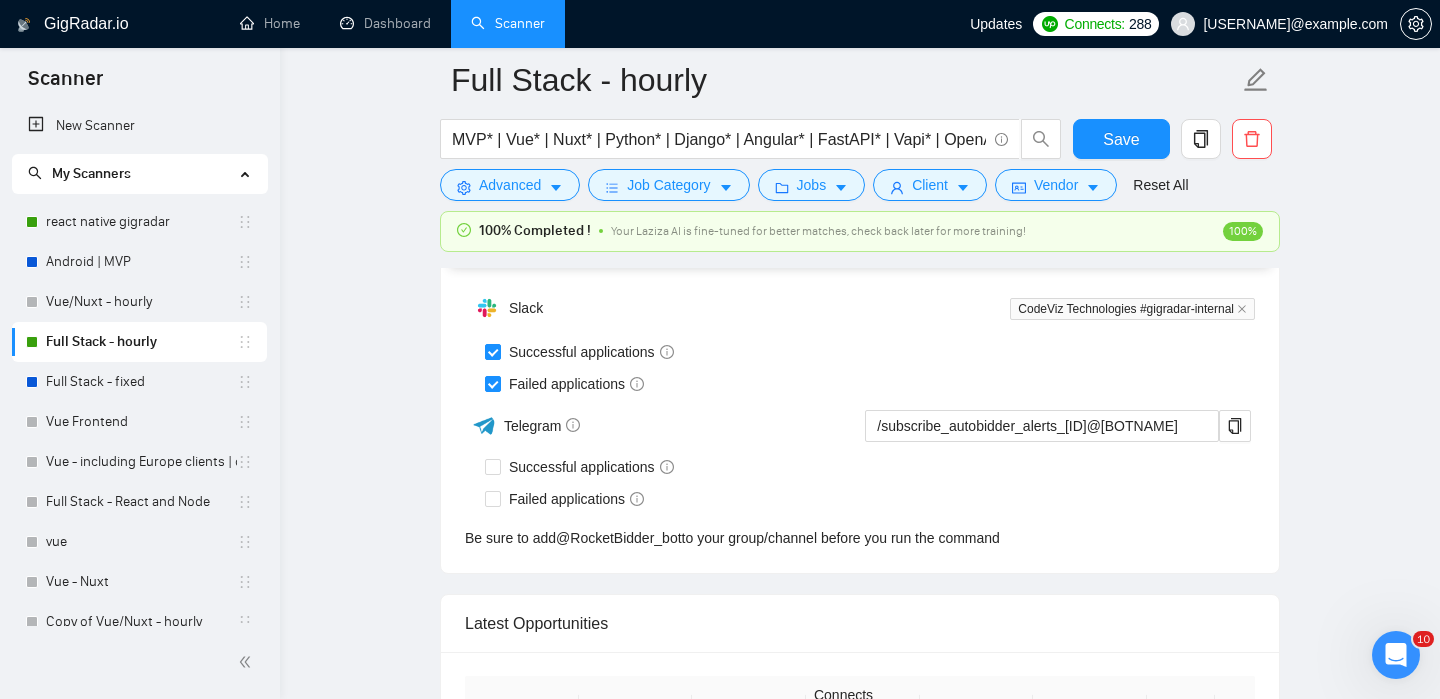 scroll, scrollTop: 0, scrollLeft: 0, axis: both 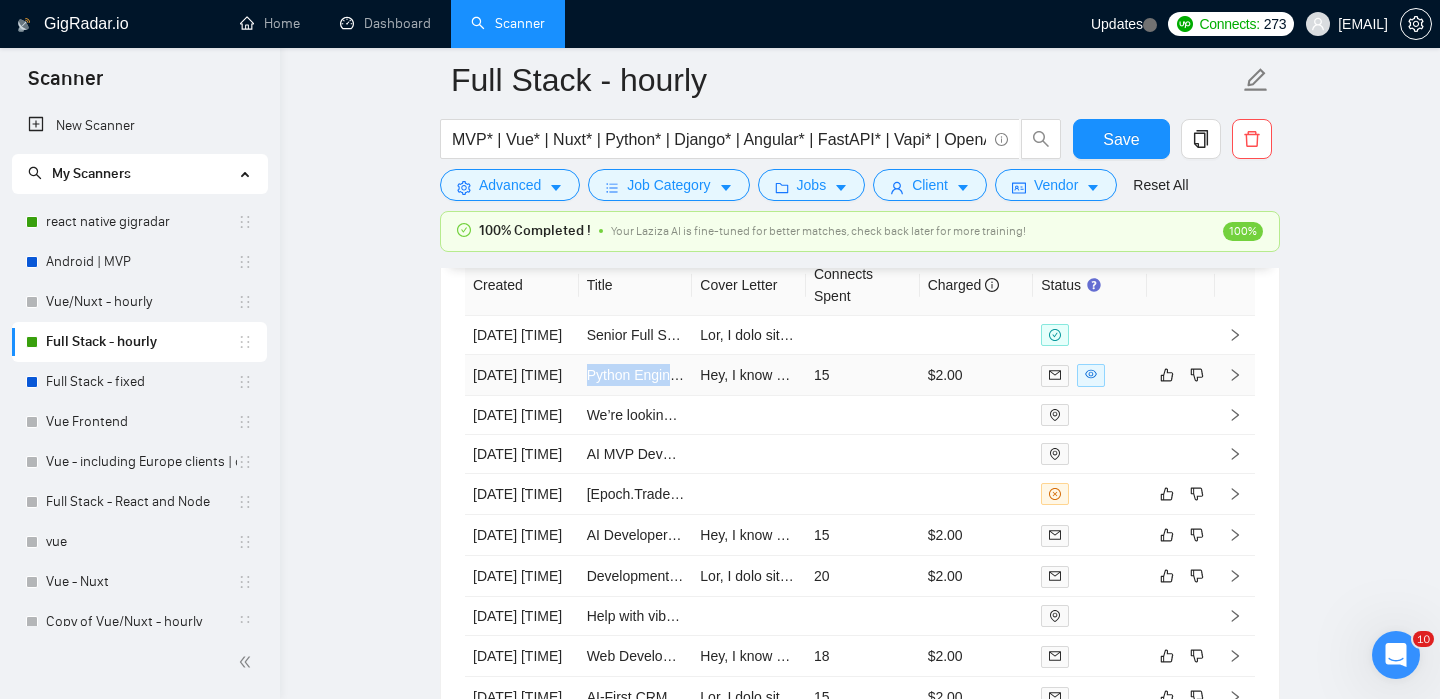 click 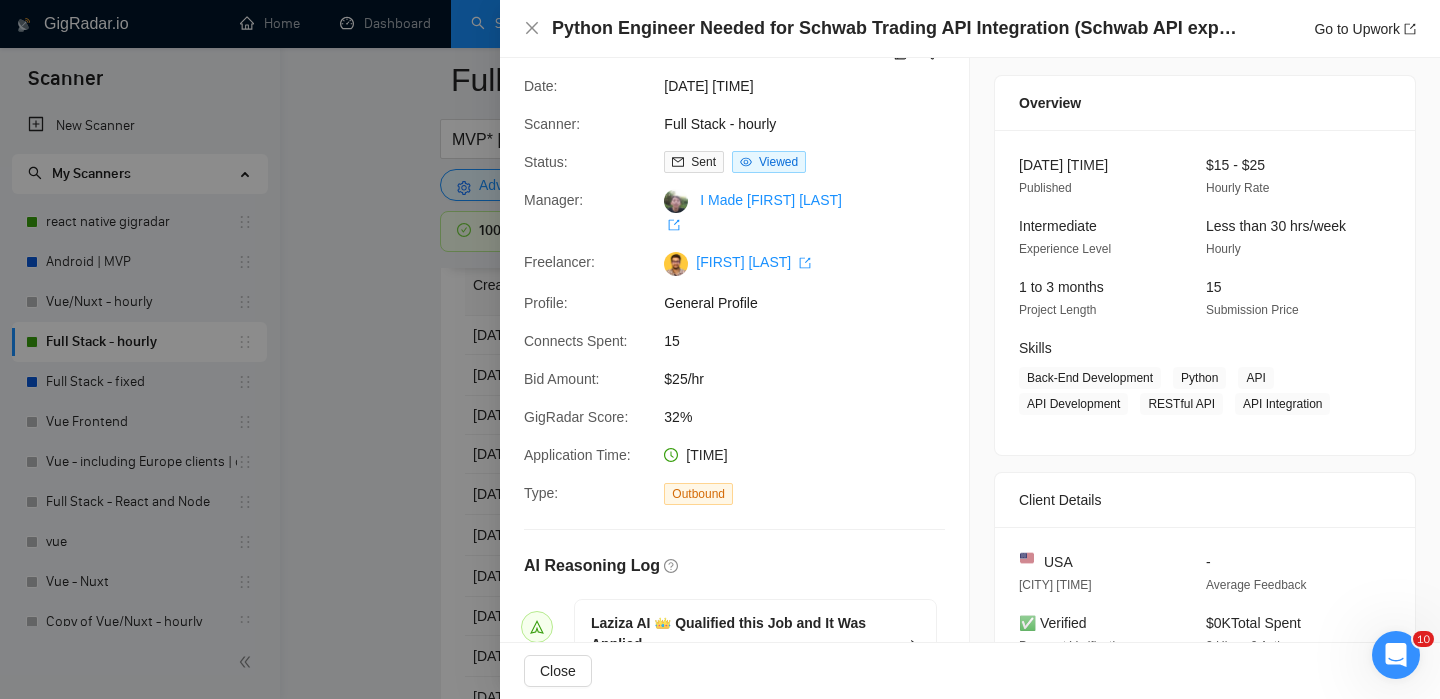 scroll, scrollTop: 49, scrollLeft: 0, axis: vertical 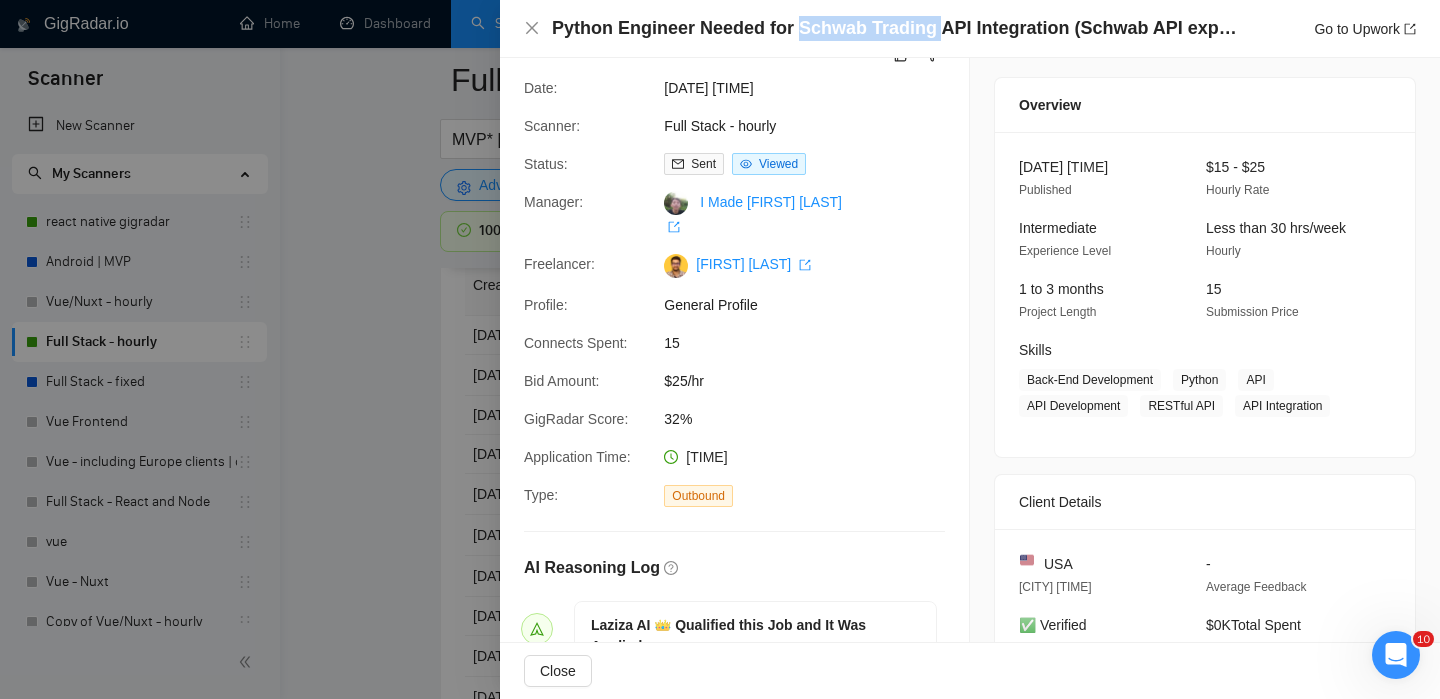 copy on "Schwab Trading" 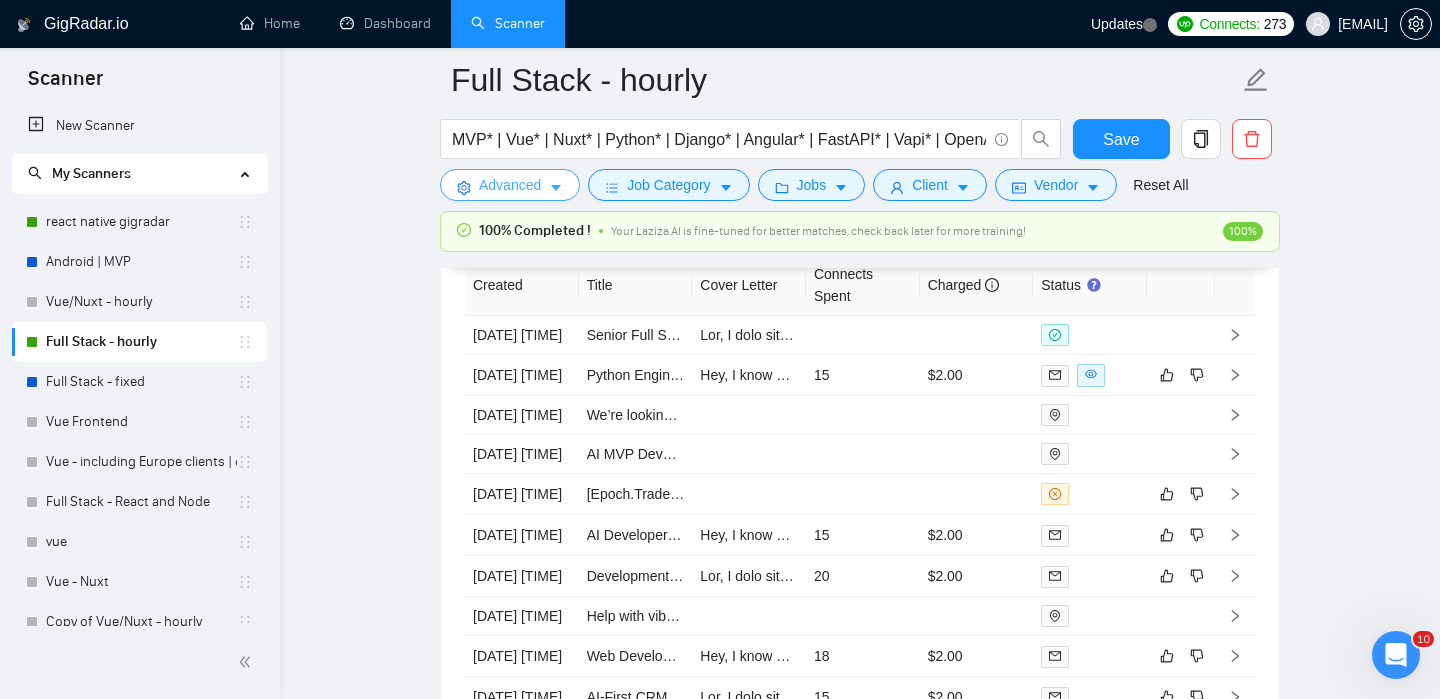 click on "Advanced" at bounding box center (510, 185) 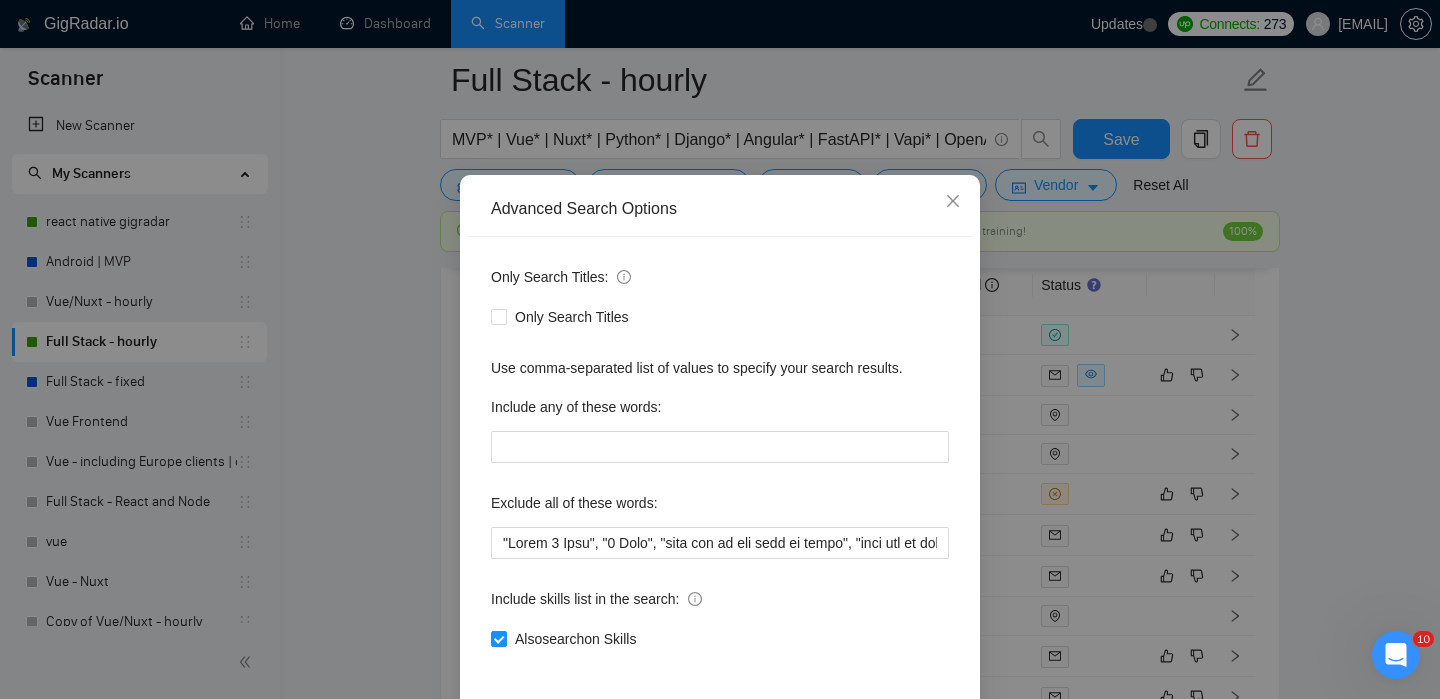 scroll, scrollTop: 53, scrollLeft: 0, axis: vertical 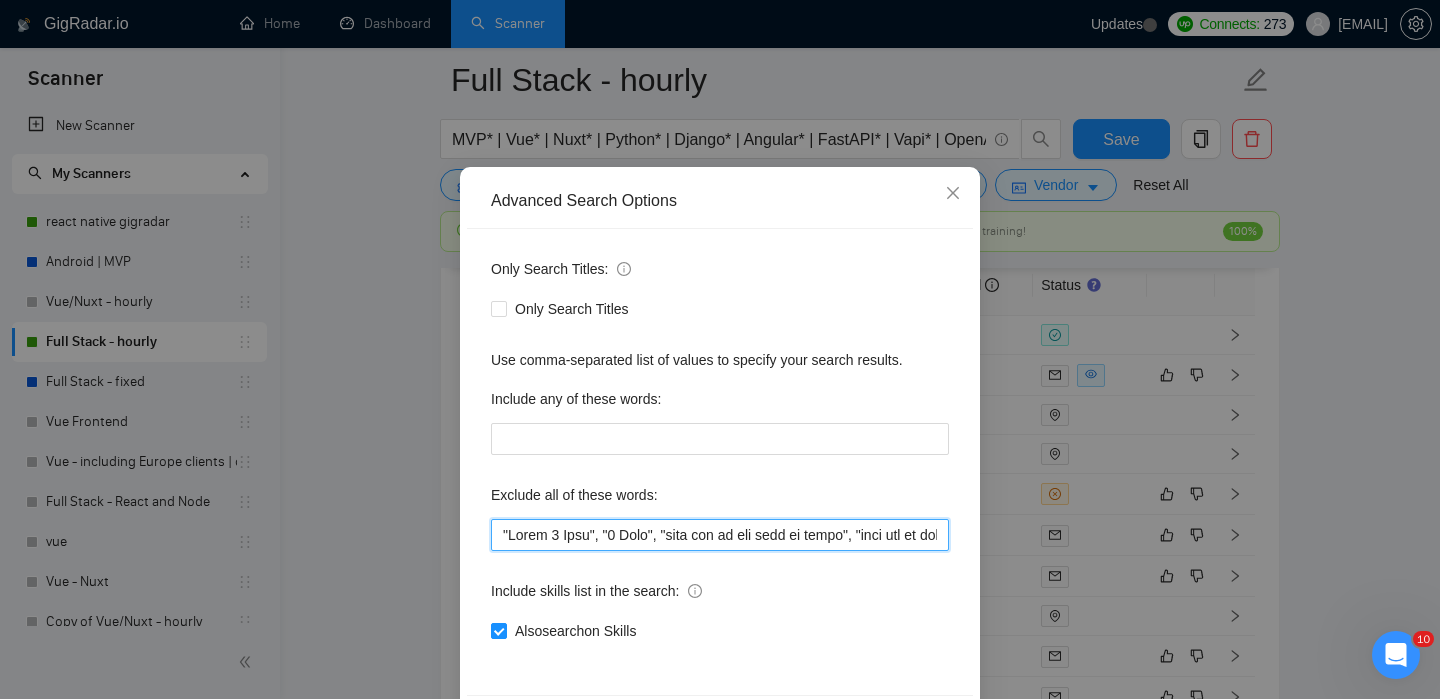 click at bounding box center [720, 535] 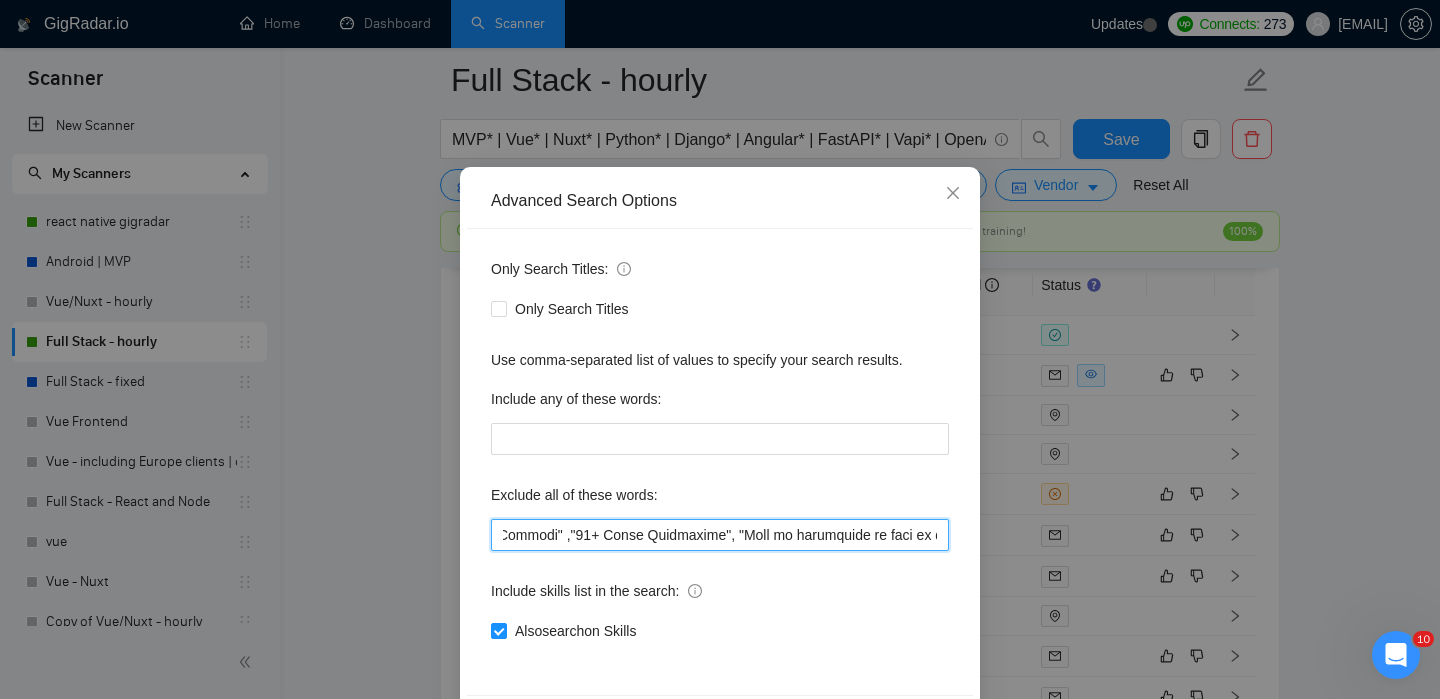 scroll, scrollTop: 0, scrollLeft: 6758, axis: horizontal 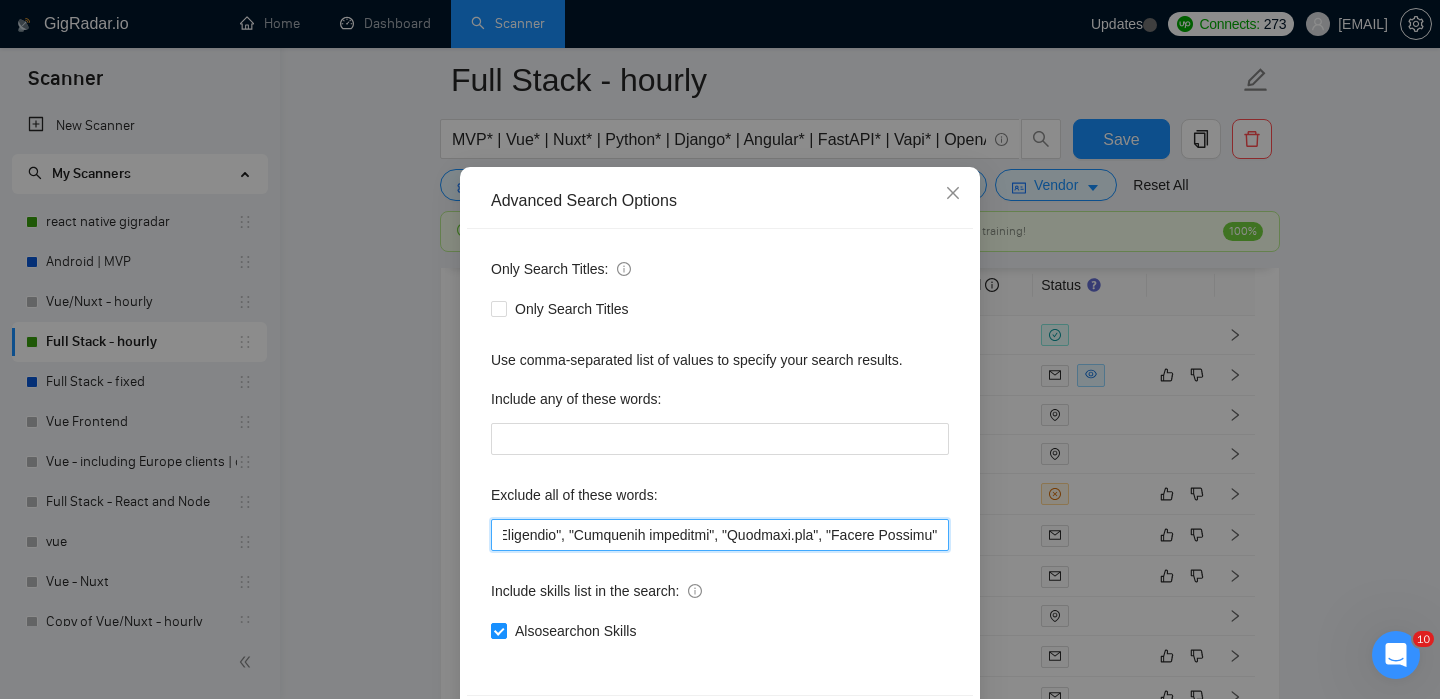 click at bounding box center [720, 535] 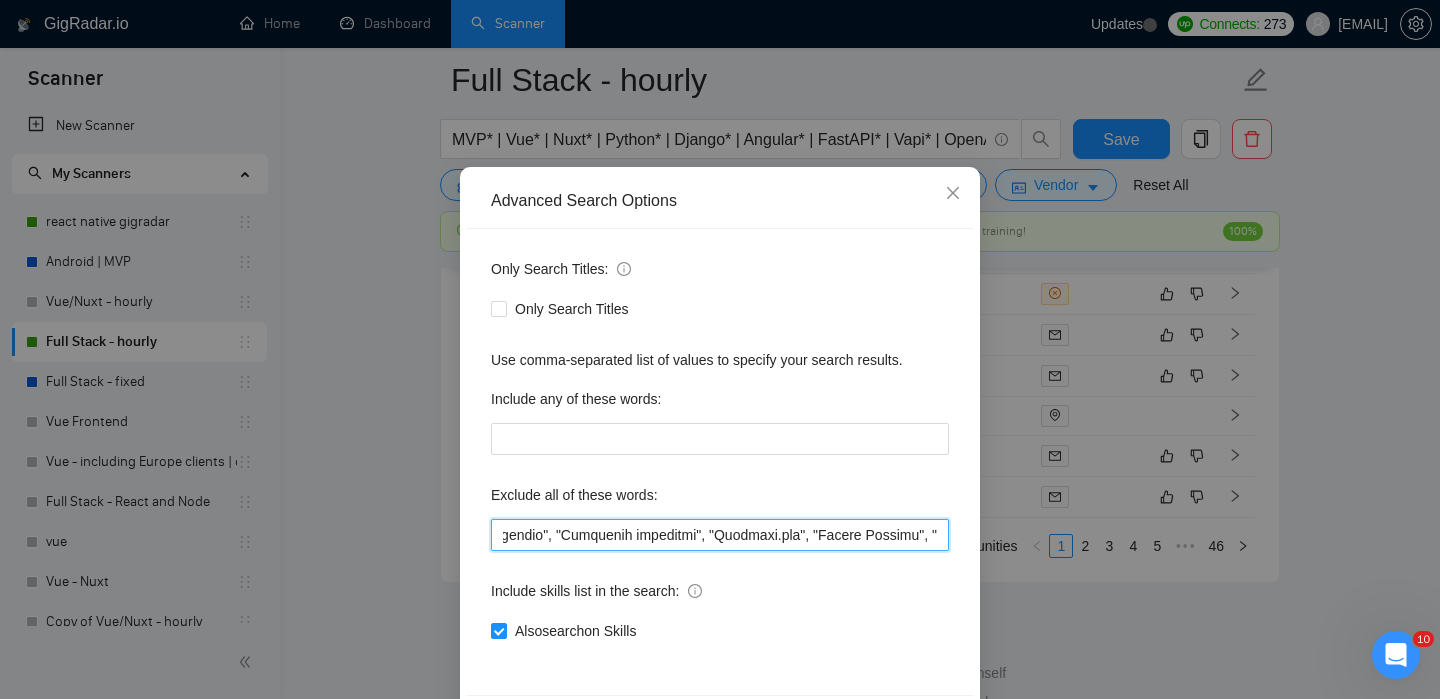 scroll, scrollTop: 0, scrollLeft: 6771, axis: horizontal 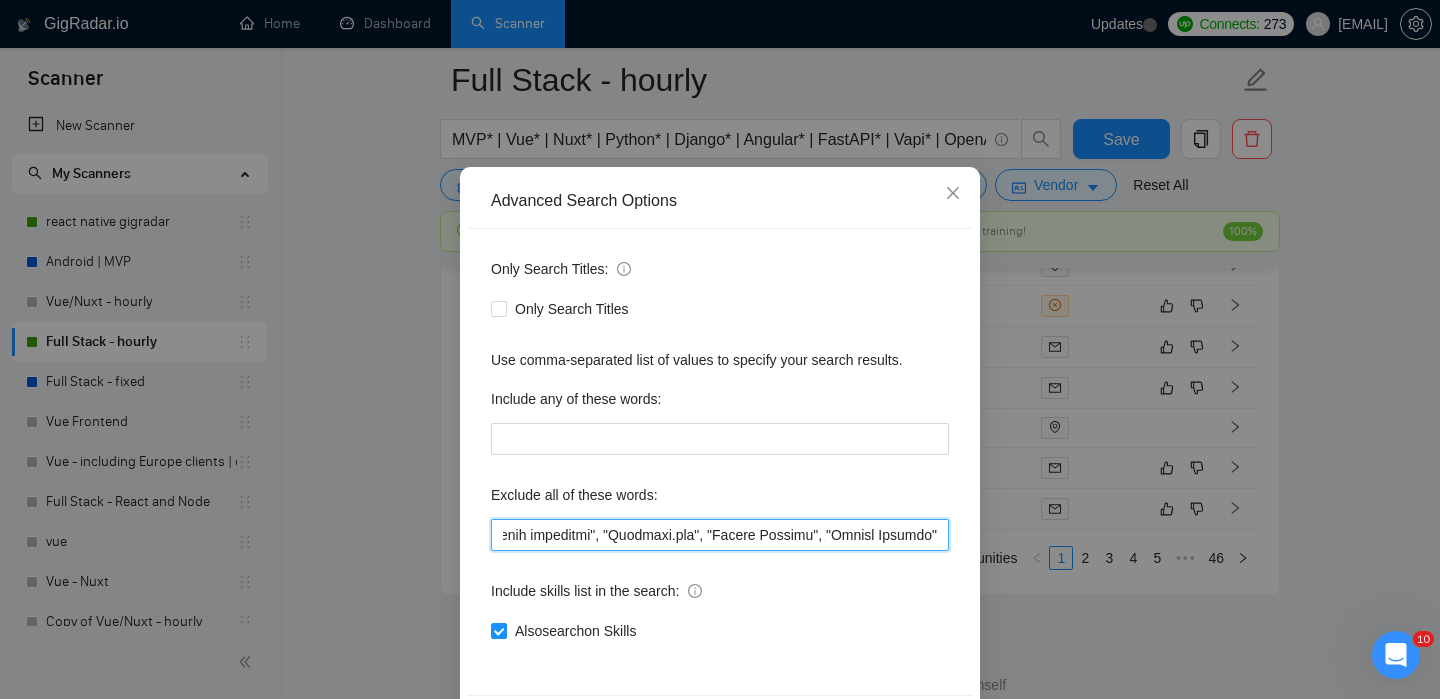 type on ""Quick 5 Star", "5 Star", "this job is not open to teams", "this job is not open to agency", "this job is not open to companies", "NO AGENCY", "Freelancers Only", "NOT AGENCY", "no agency", "no agencies", "individual only", "Individual only", "individual Only", "freelancers only", "No Agencies!", "independent contractors only", "***Freelancers Only", "/Freelancers Only", ".Freelancers Only", ",Freelancers Only.", "no agencies", "no agency", "WE DO NOT HIRE AGENCIES", "We do not hire agencies", "gambling", "drupal", "gamble", "betting", "iot", "dating", "blockchain", "Casino", "Lovable", "Test Task", "odoo", "Odoo", "Radicale", "Power BI", "Tableau", "Go High Level", "GO high level", "GHL", "Data Engineer", "Pandas", "scraping", "Make*", "make*", "1099", "Bubble", "Airtable", "Webflow", "Replit", C#*, .Net*, "Java", Chrome* , Shopify*, n8n*, "React Native", "Magento" , "Svelte" ,"German-speaking" , "Italian Speaking", "French Speaking", " PHP", "Laravel" ,"15+ Years Experience", "Must be authorized to work in t..."" 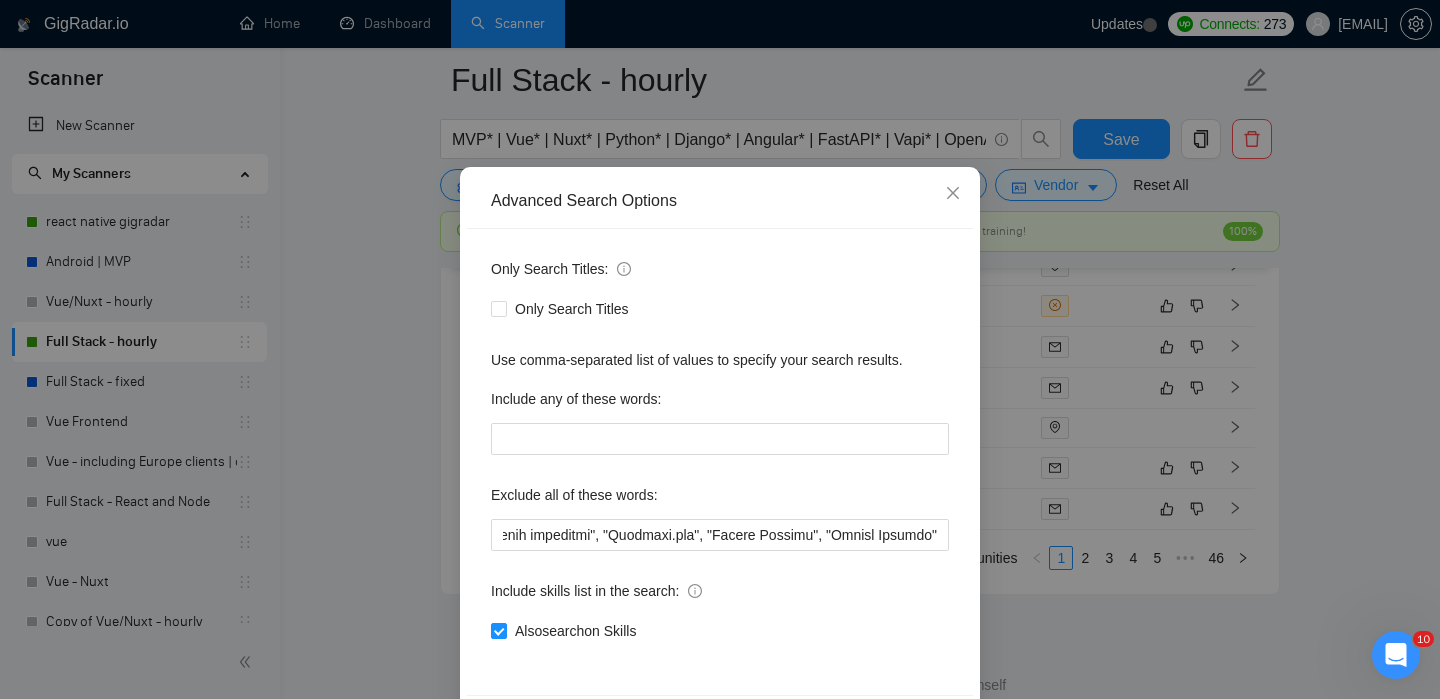 click on "OK" at bounding box center [931, 722] 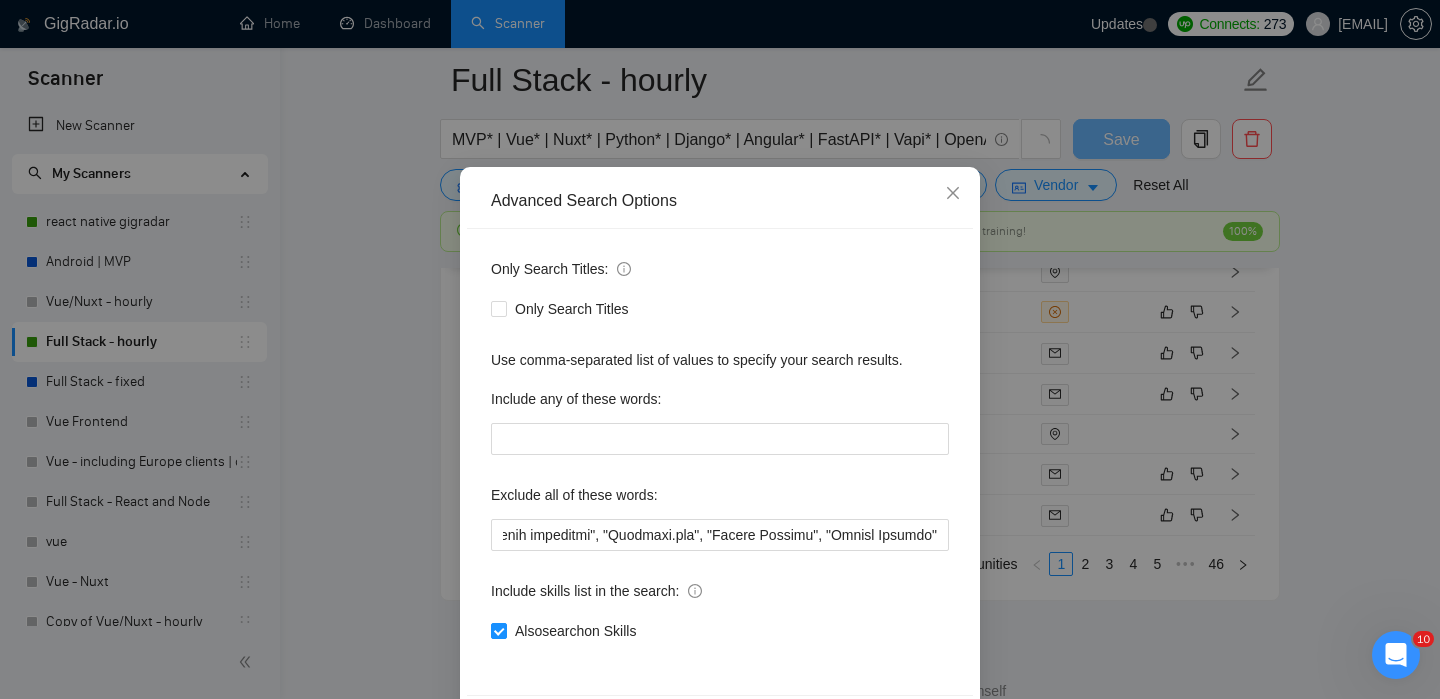 scroll, scrollTop: 133, scrollLeft: 0, axis: vertical 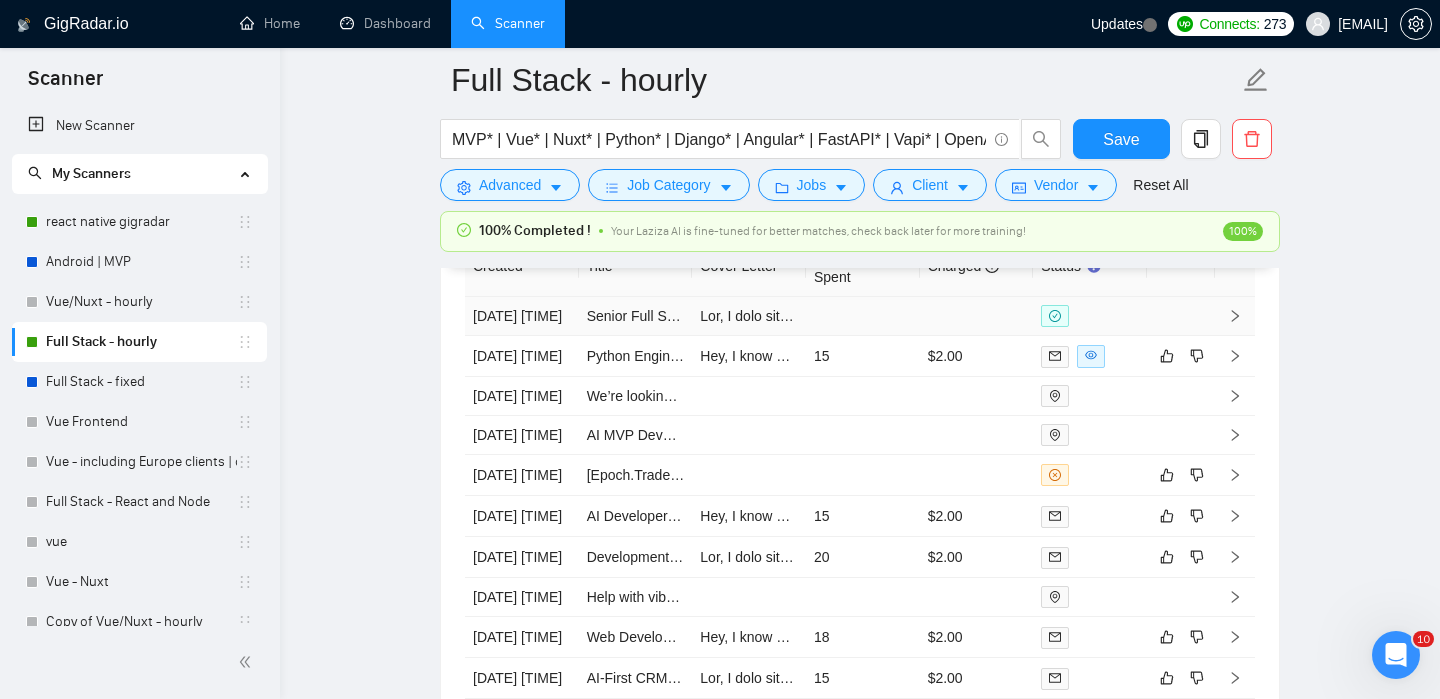 click at bounding box center (1235, 316) 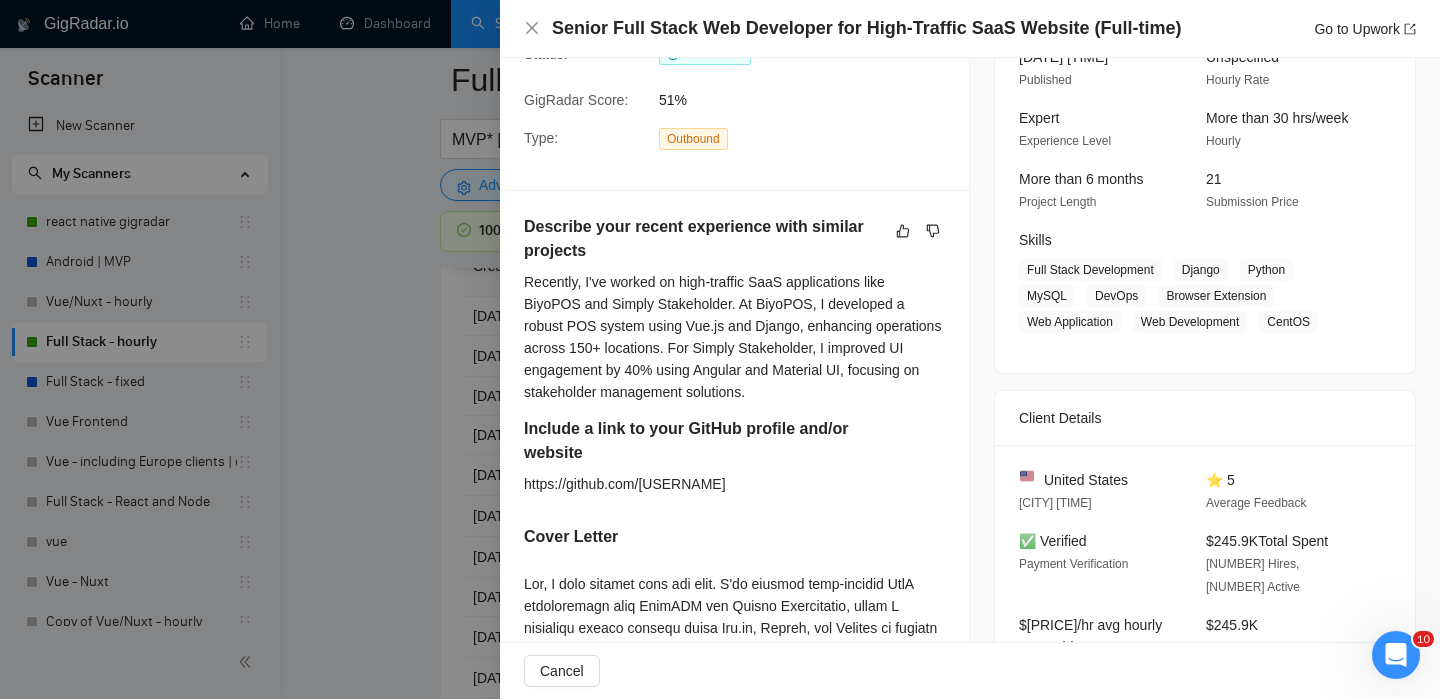 scroll, scrollTop: 0, scrollLeft: 0, axis: both 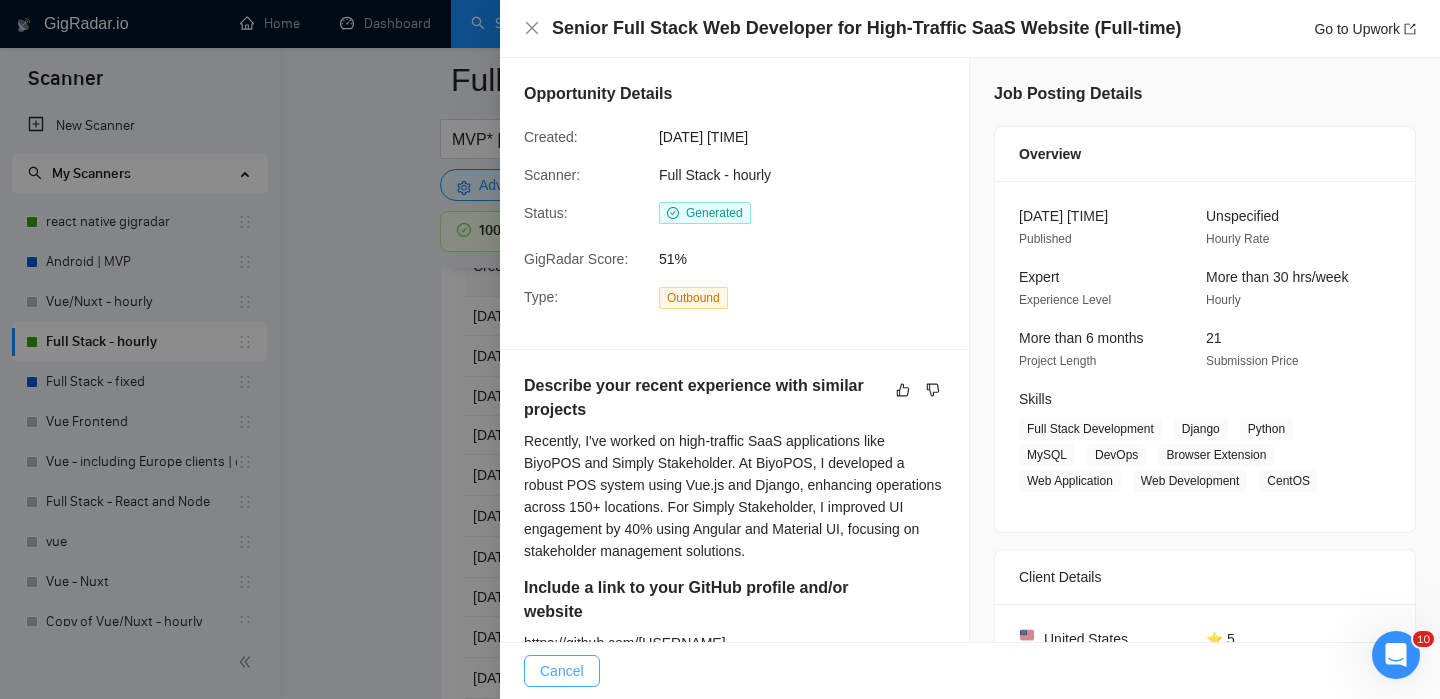 click on "Cancel" at bounding box center [562, 671] 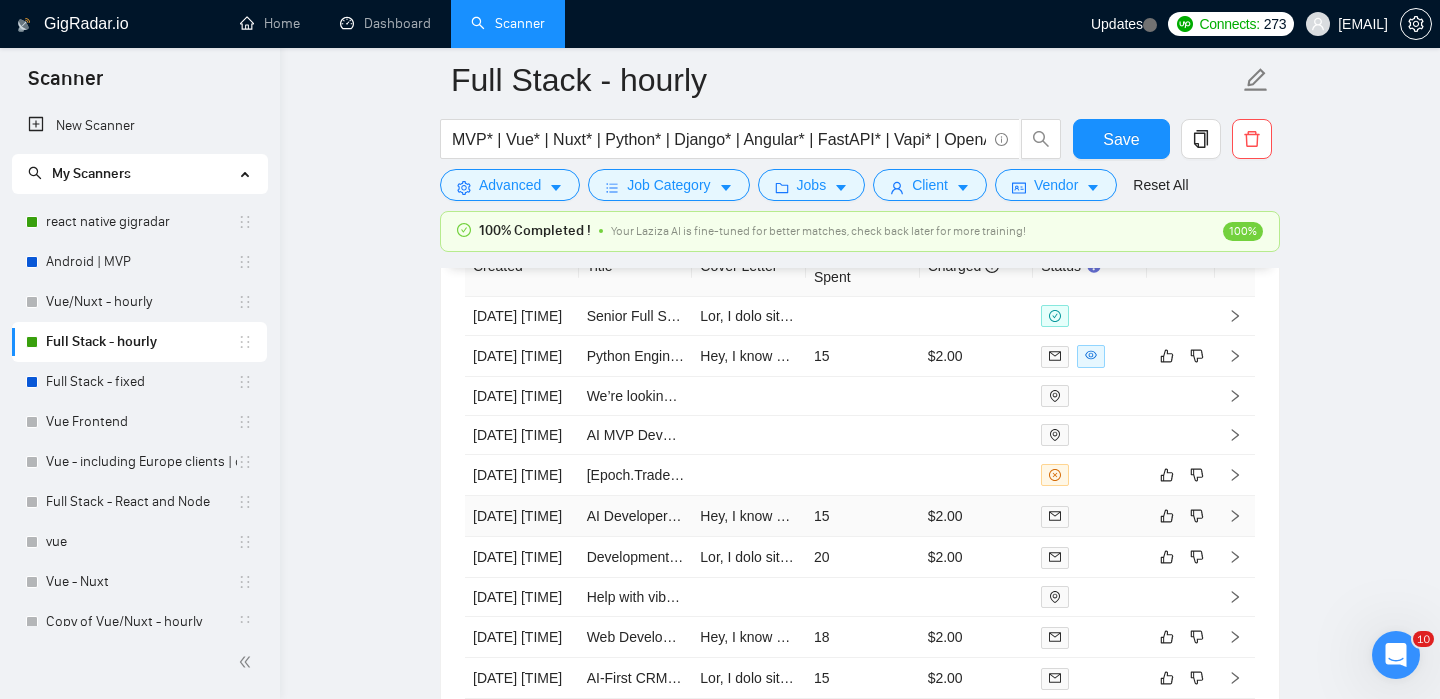 scroll, scrollTop: 5309, scrollLeft: 0, axis: vertical 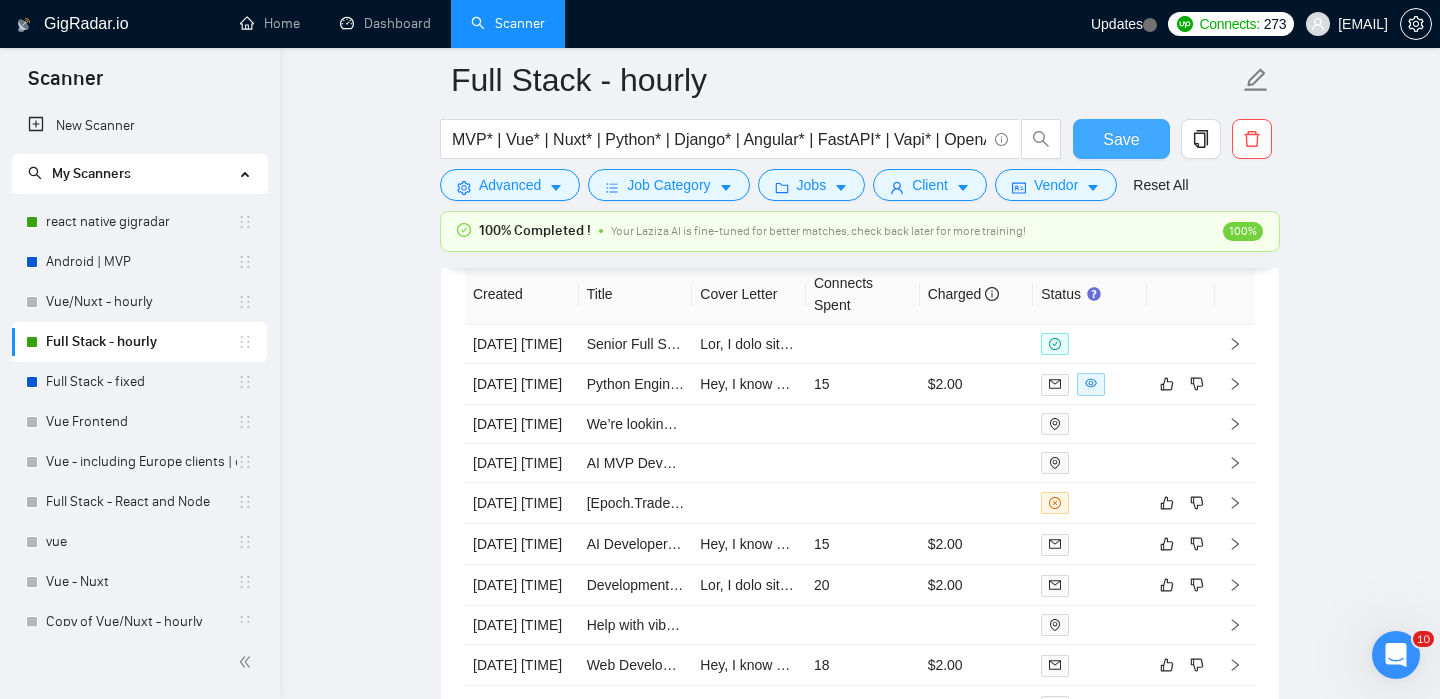 click on "Save" at bounding box center [1121, 139] 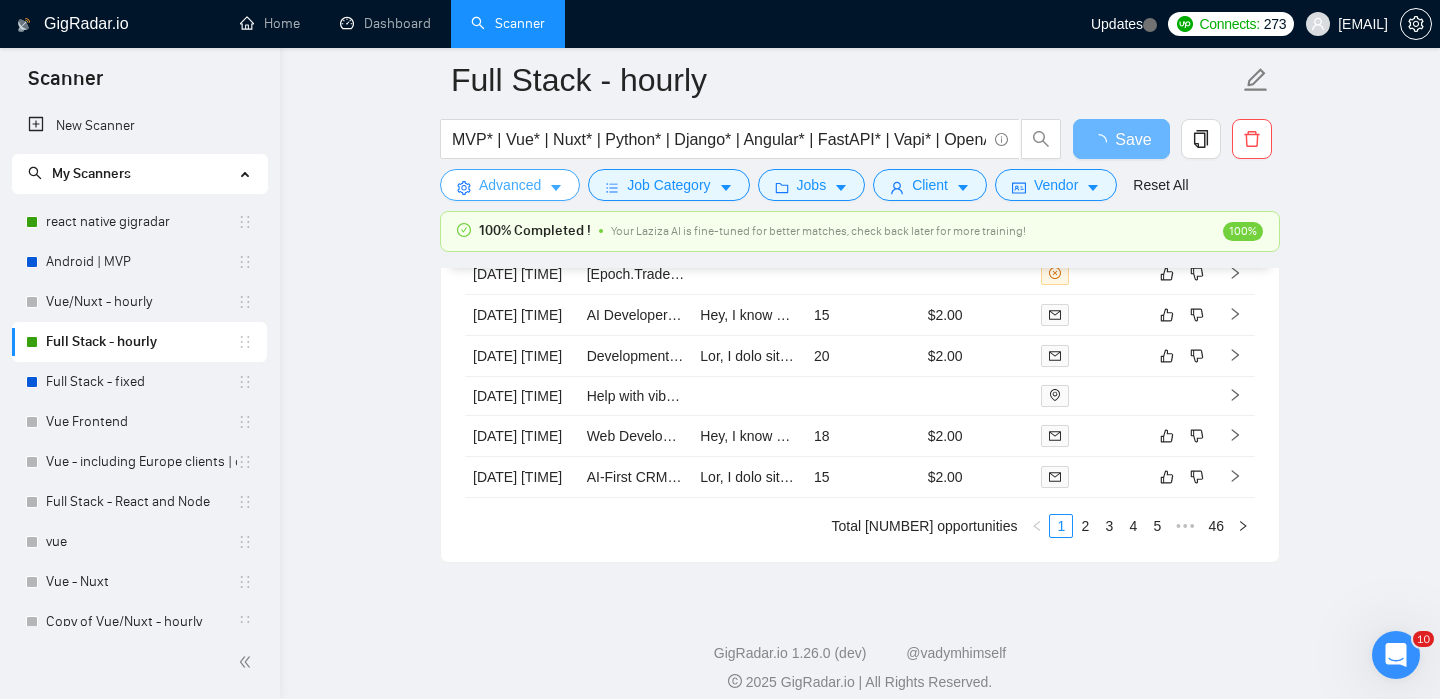 click on "Advanced" at bounding box center (510, 185) 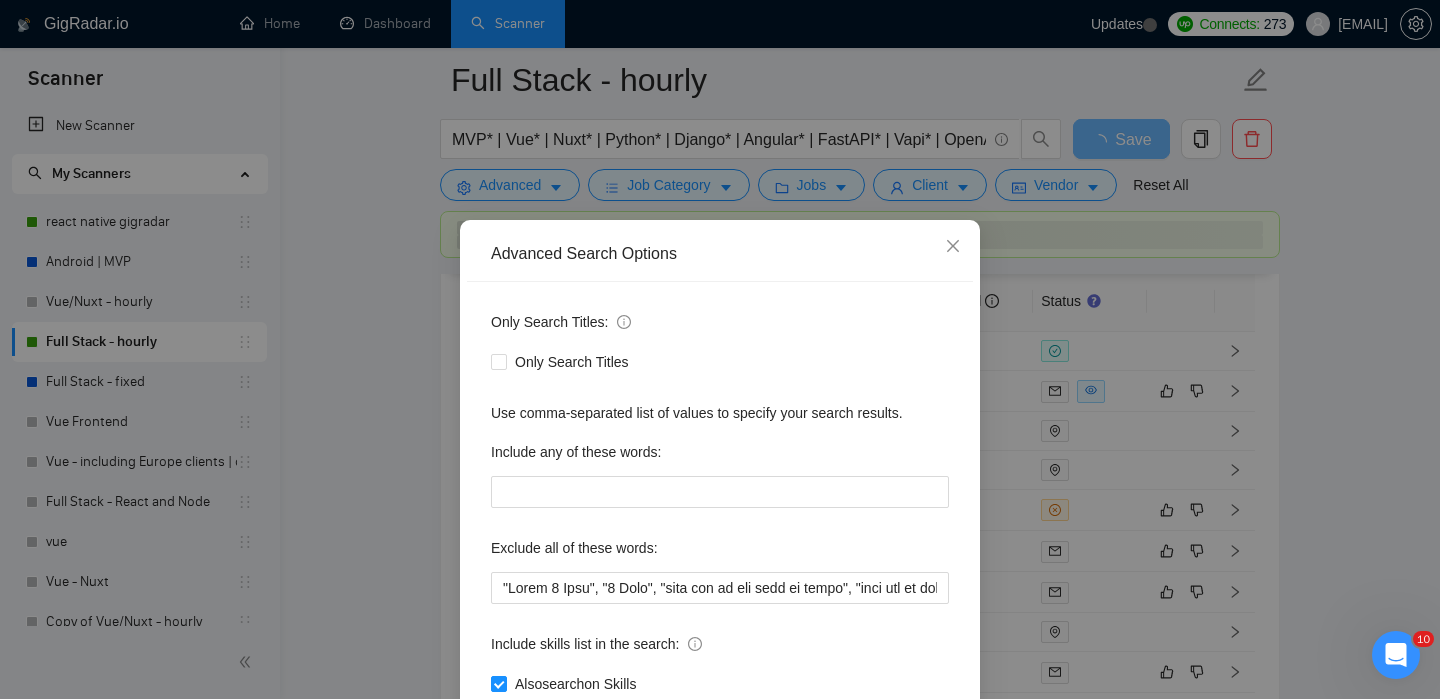 scroll, scrollTop: 79, scrollLeft: 0, axis: vertical 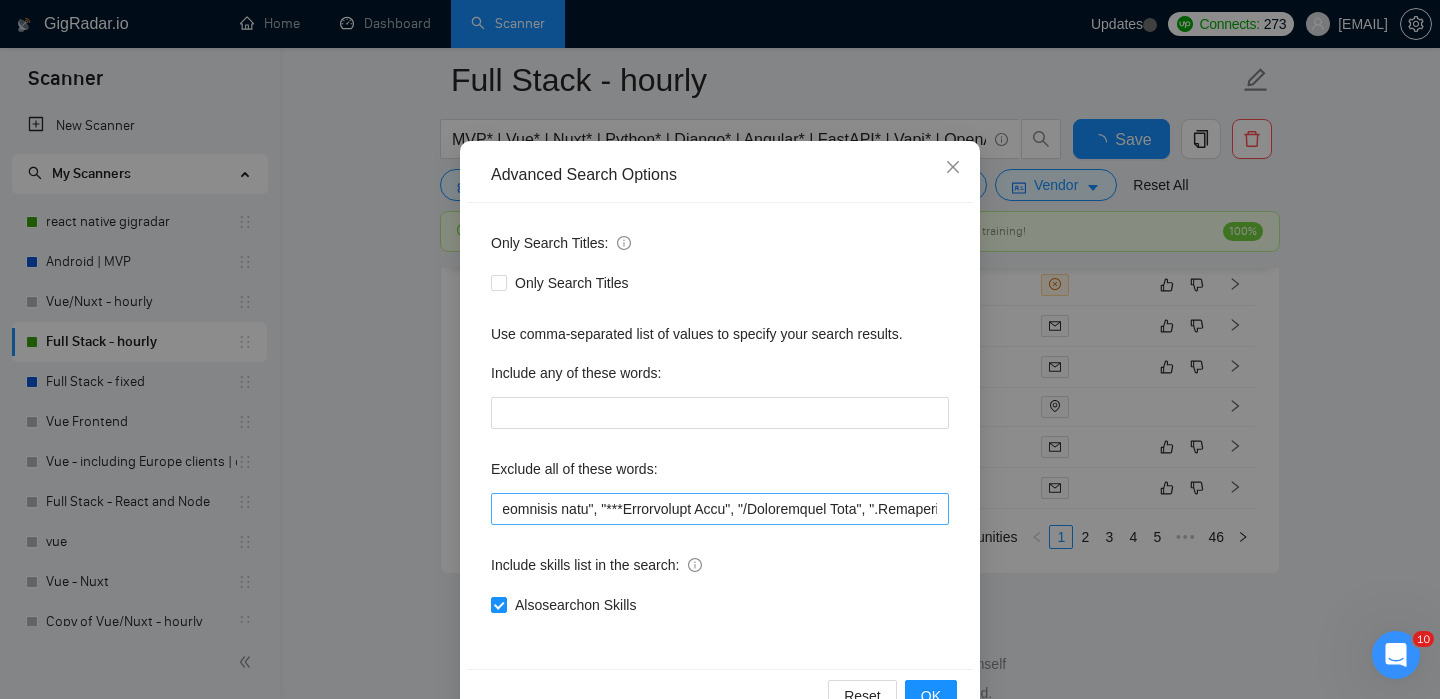 type 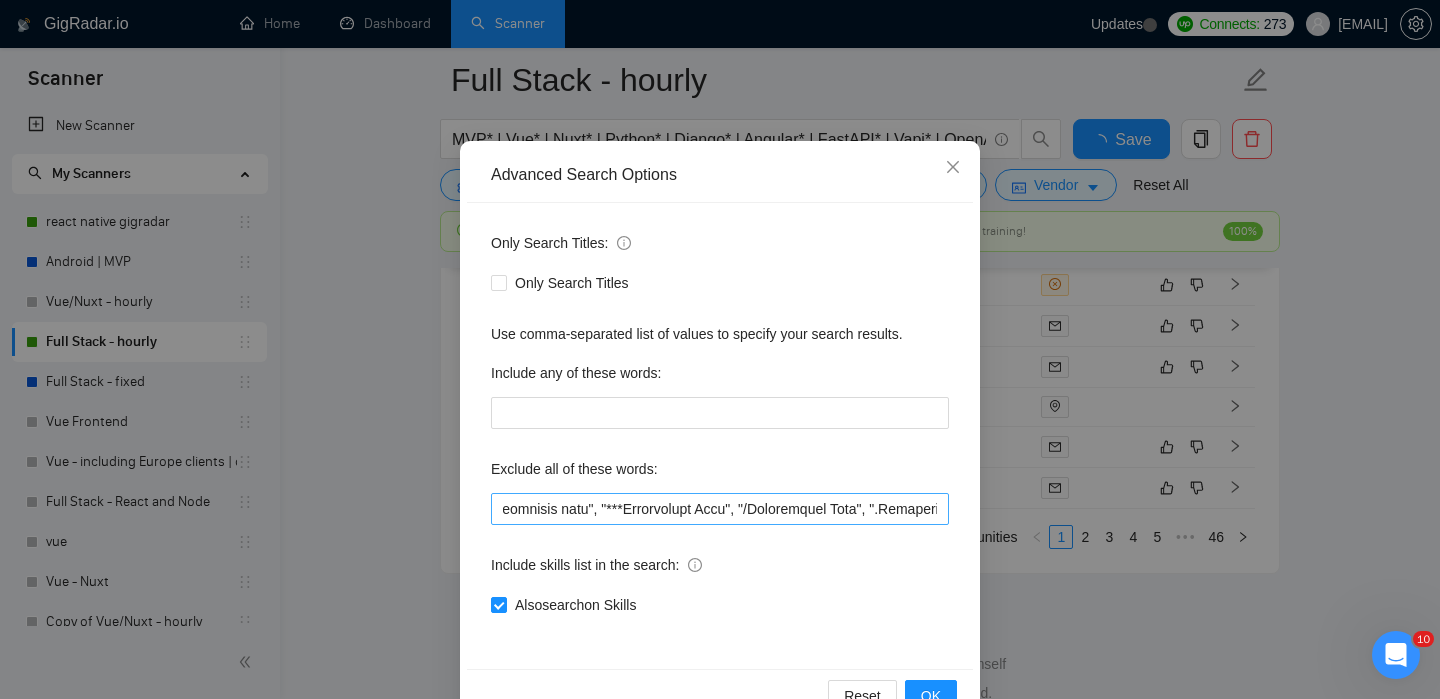 checkbox on "true" 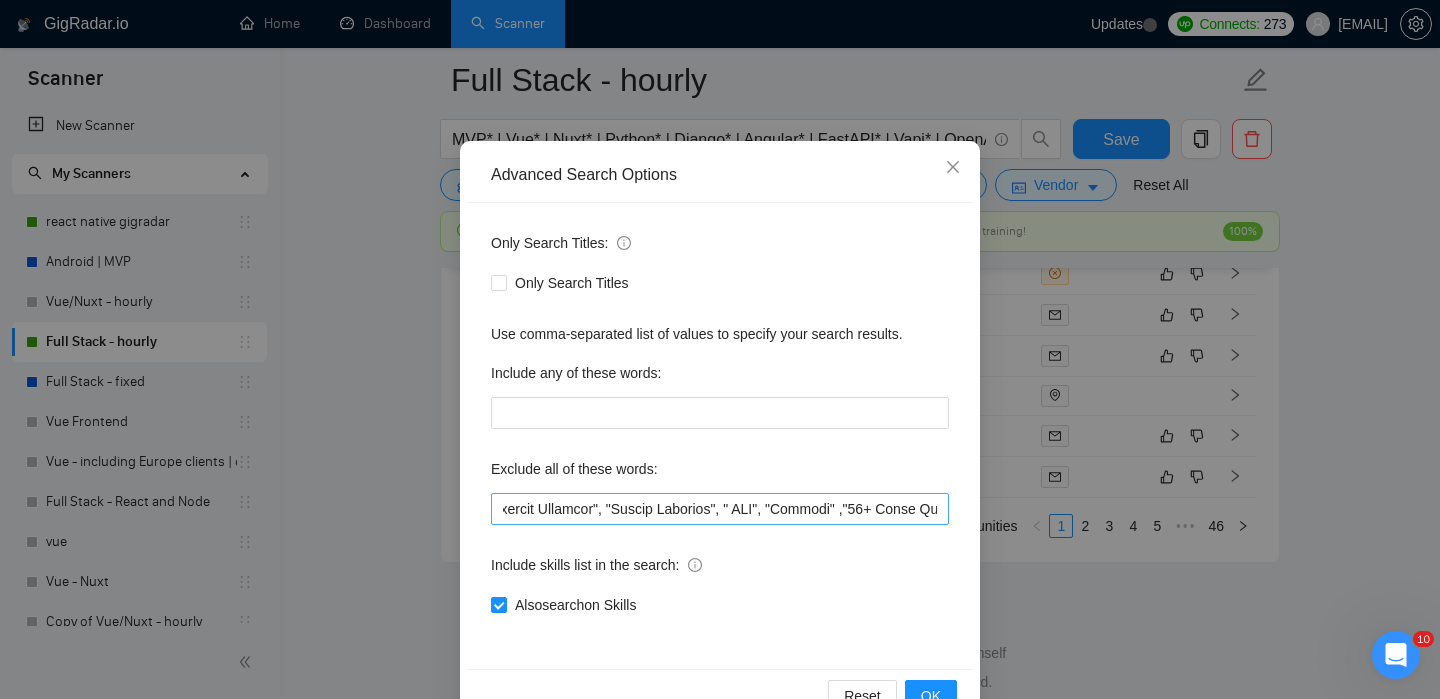 scroll, scrollTop: 0, scrollLeft: 6881, axis: horizontal 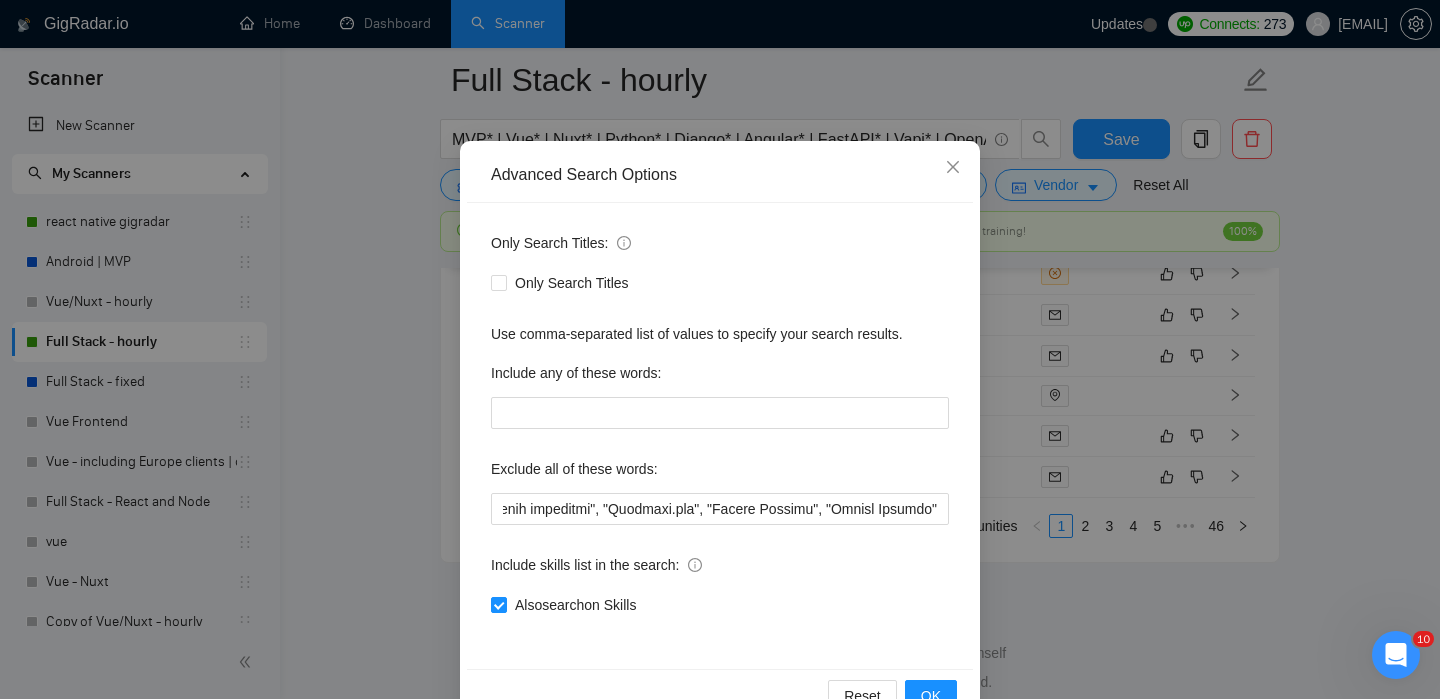 click on "Advanced Search Options Only Search Titles:   Only Search Titles Use comma-separated list of values to specify your search results. Include any of these words: Exclude all of these words: Include skills list in the search:   Also  search  on Skills Reset OK" at bounding box center [720, 349] 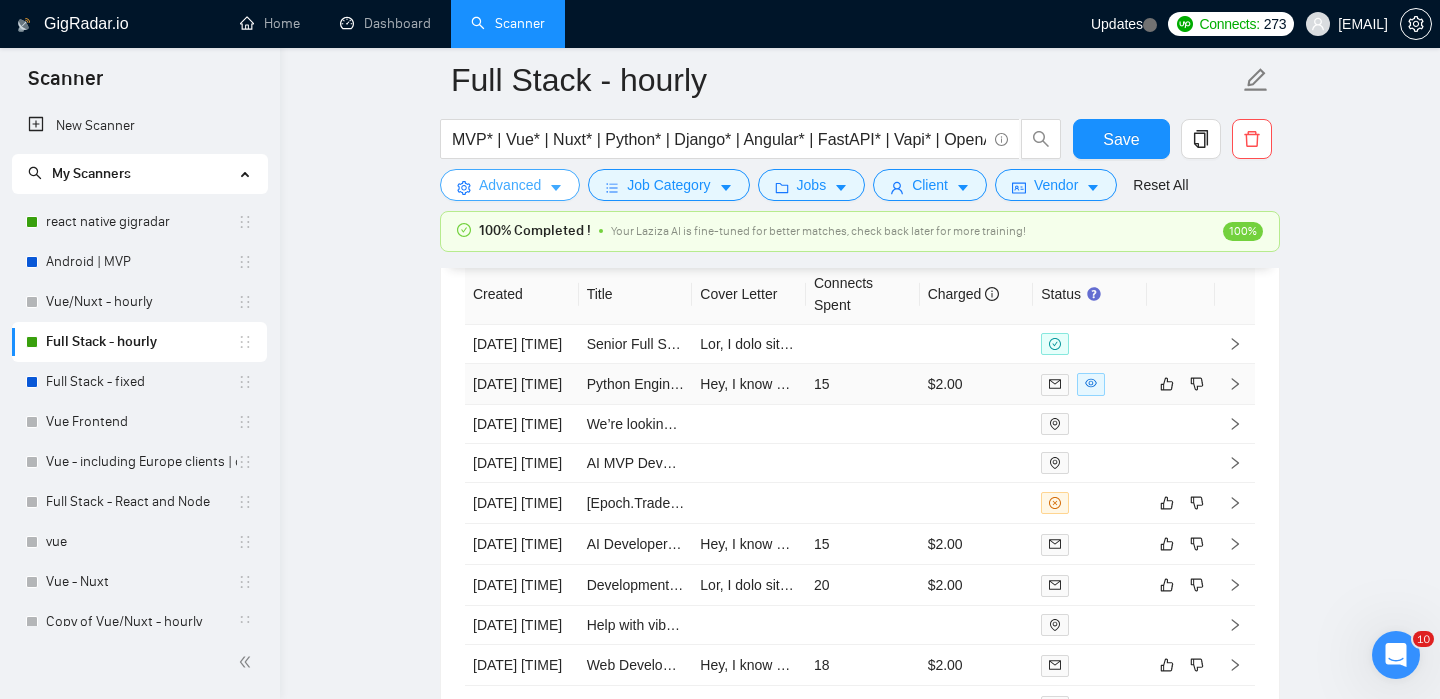 scroll, scrollTop: 5275, scrollLeft: 0, axis: vertical 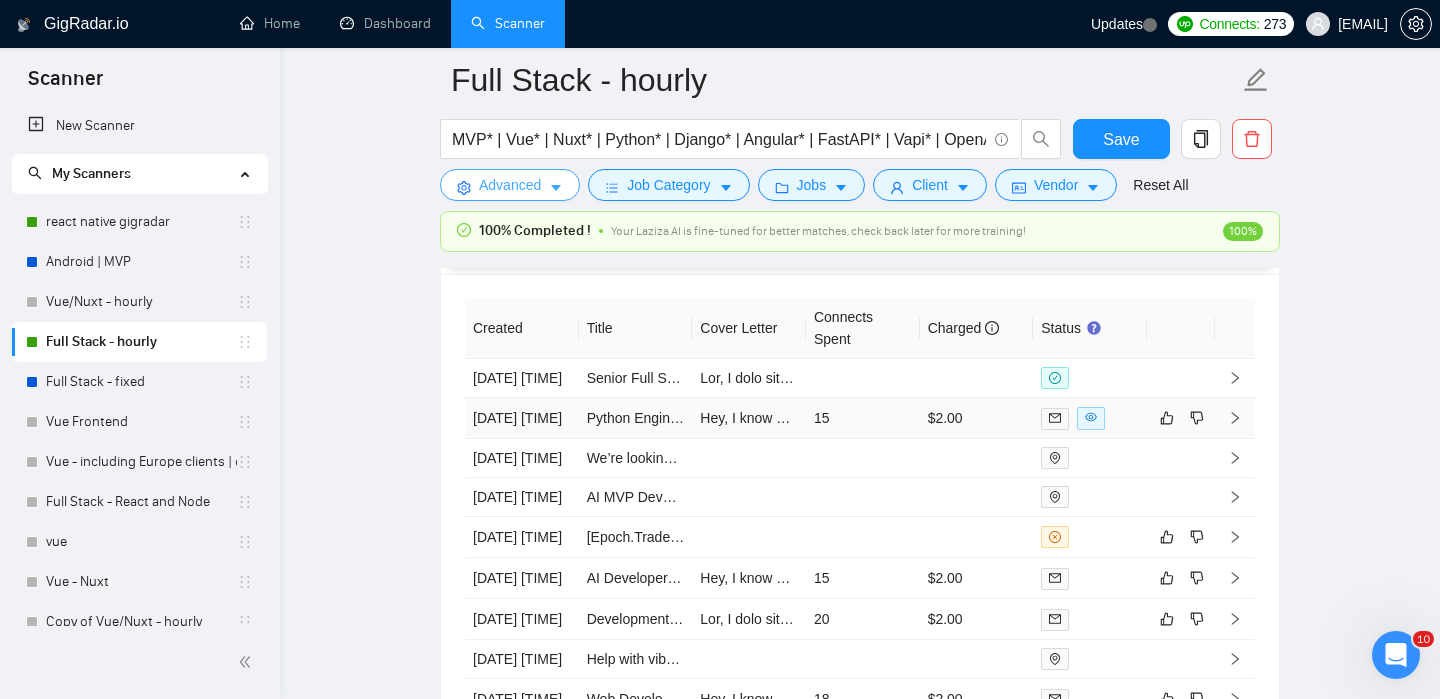 type 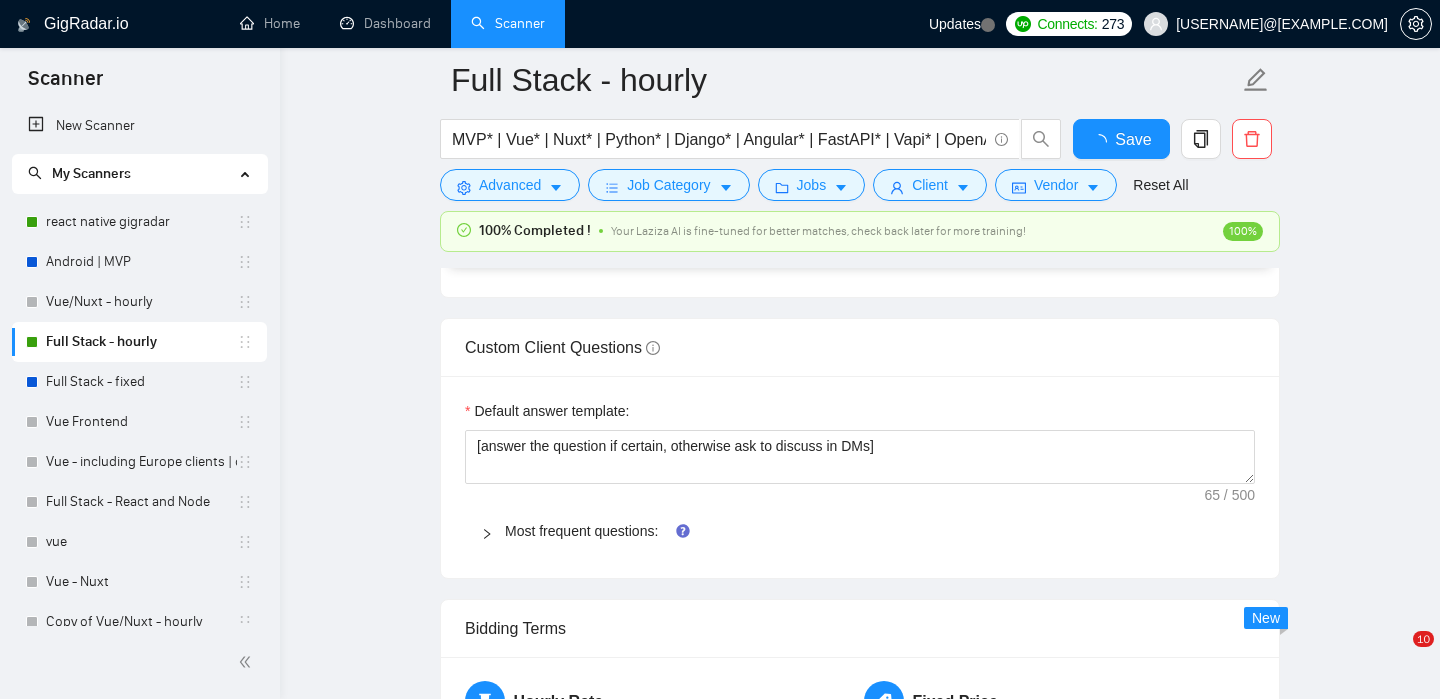 scroll, scrollTop: 4284, scrollLeft: 0, axis: vertical 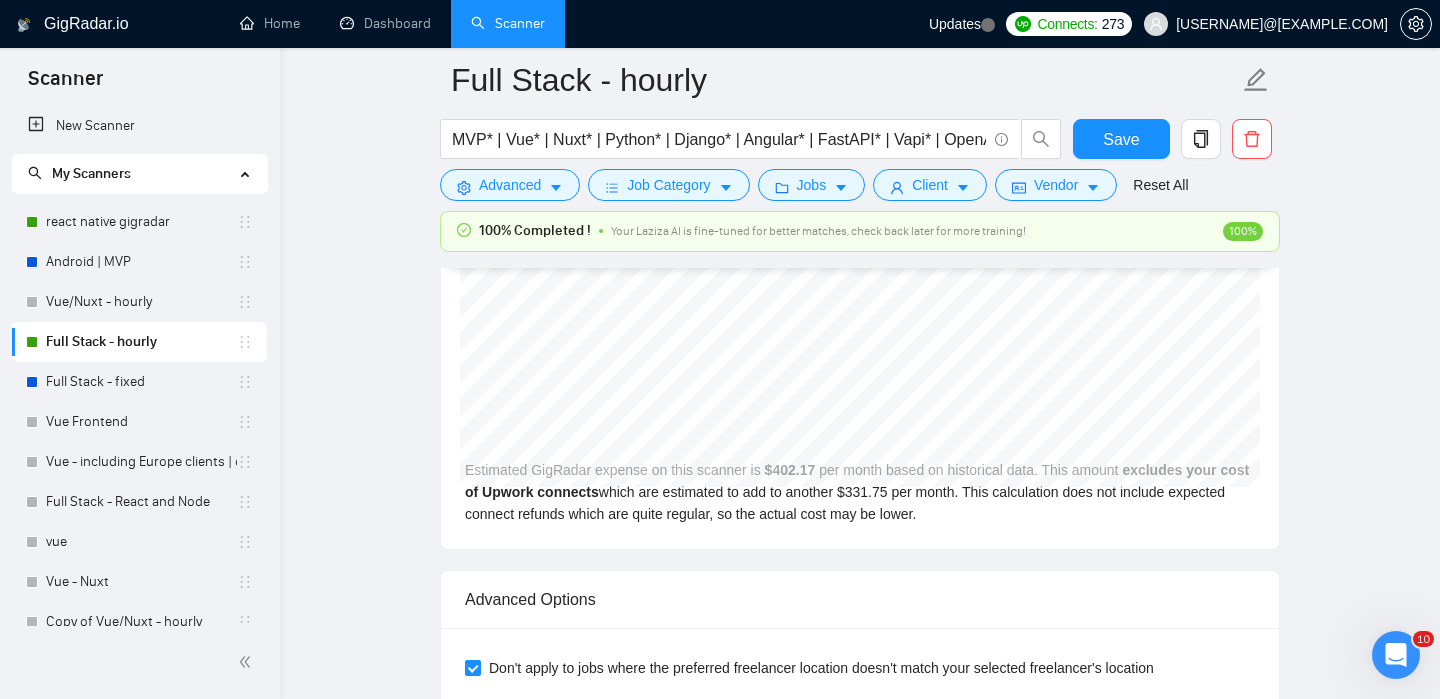 type 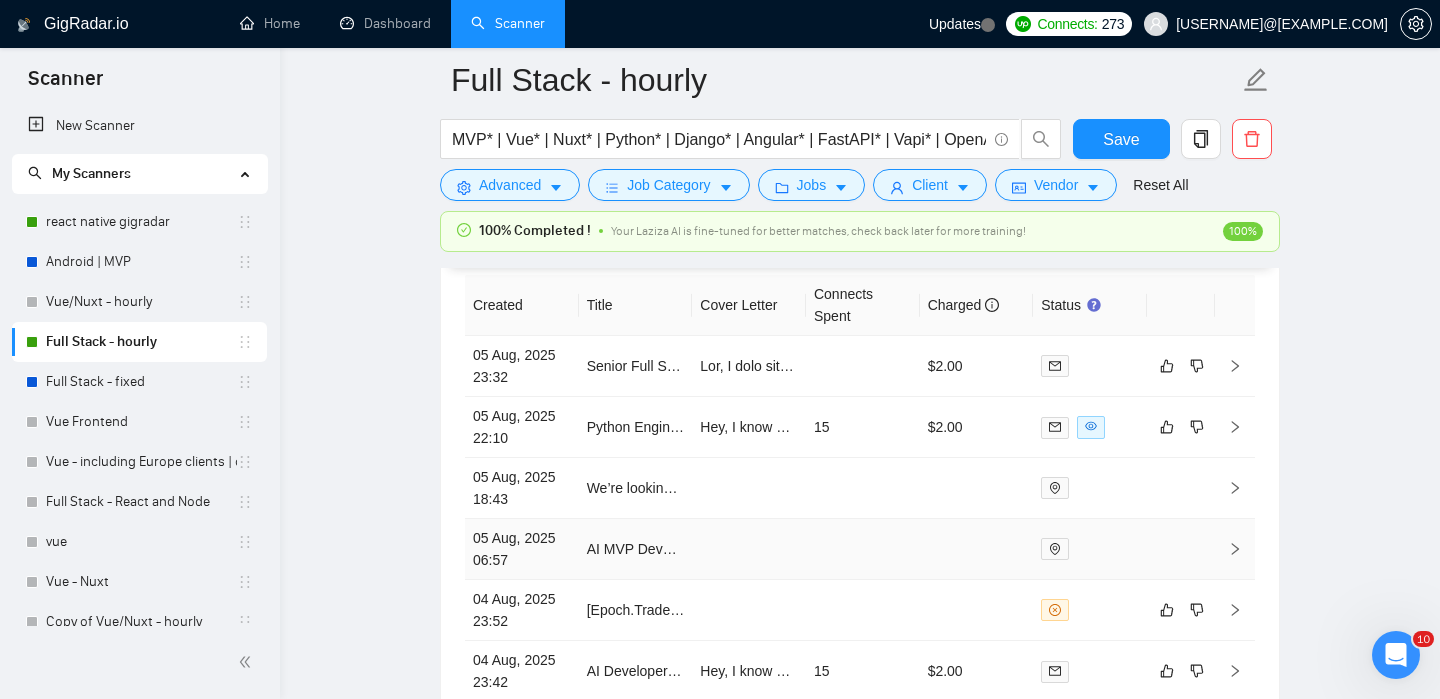 scroll, scrollTop: 5301, scrollLeft: 0, axis: vertical 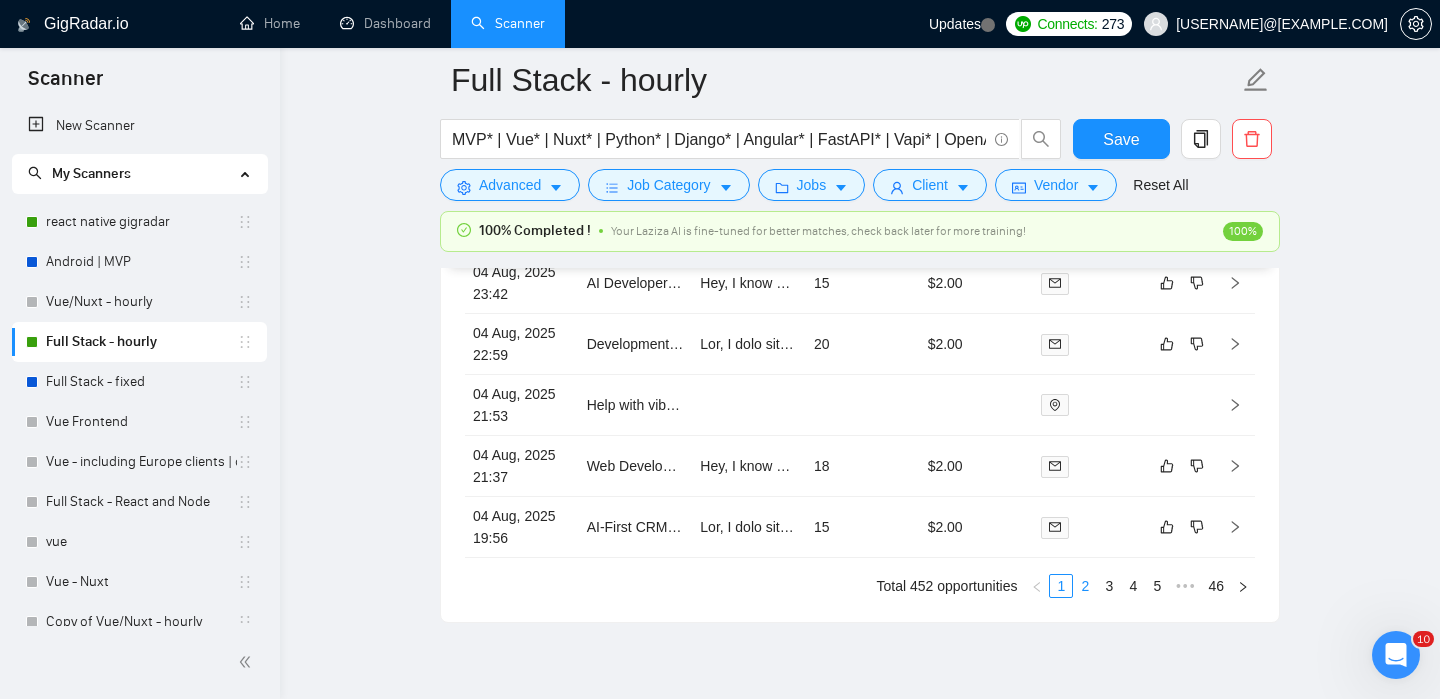 click on "2" at bounding box center [1085, 586] 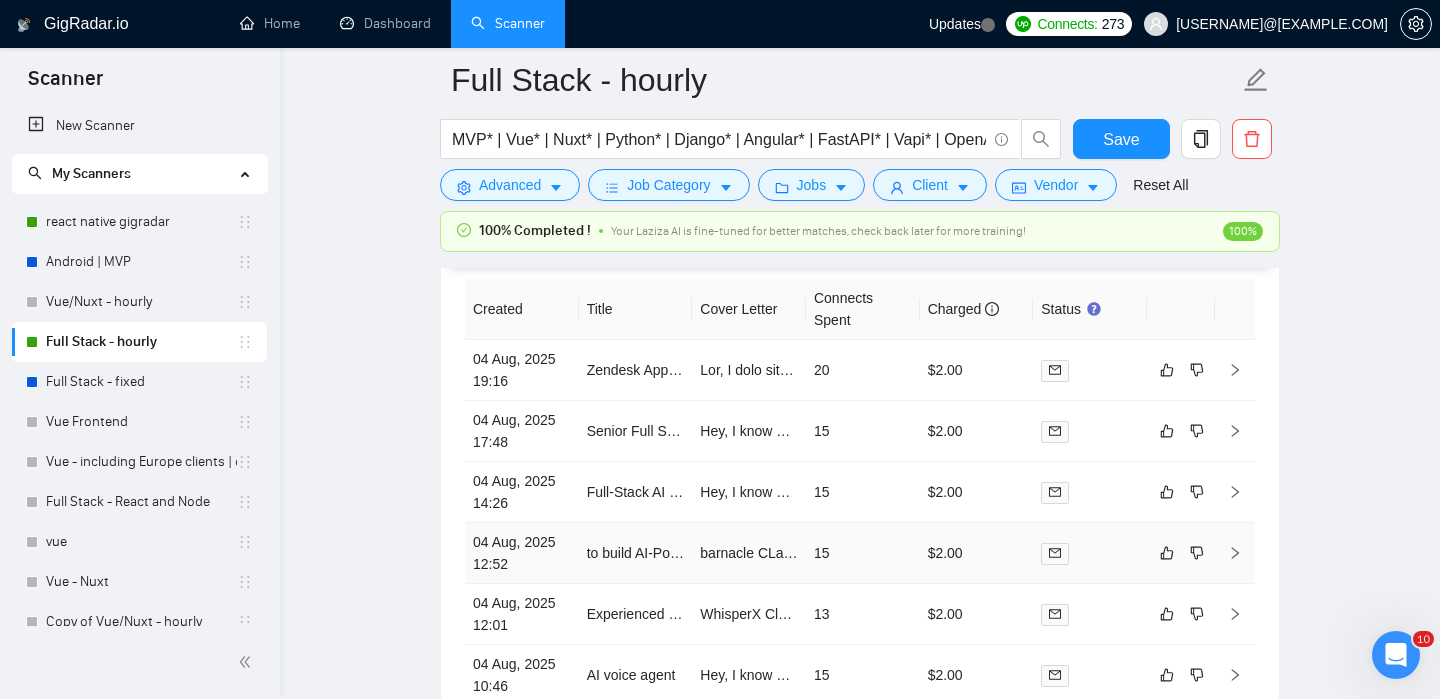scroll, scrollTop: 5290, scrollLeft: 0, axis: vertical 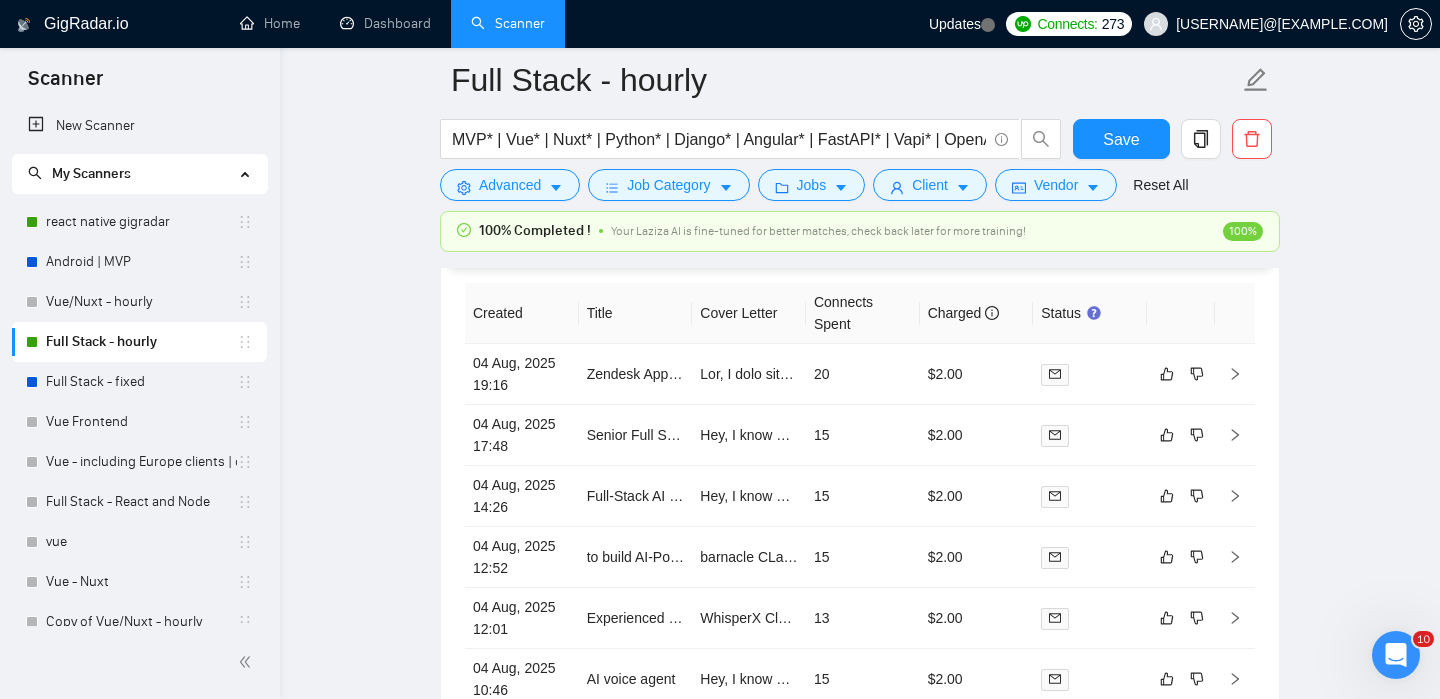 click on "Full Stack - hourly MVP* | Vue* | Nuxt* | Python* | Django* | Angular* | FastAPI* | Vapi* | OpenAI* | LLM* | AI* | Chatbot* | "Chat bot" ("front-end" | frontend* | "front end" | "full-stack" | full-stack* | "full-stack" | Backend* | "Back-end" | "Back - end" | "Back end" | "AI Engineer") Save Advanced   Job Category   Jobs   Client   Vendor   Reset All 100% Completed ! Your Laziza AI is fine-tuned for better matches, check back later for more training! 100% Preview Results Insights NEW Alerts Auto Bidder Auto Bidding Enabled Auto Bidding Enabled: ON Auto Bidder Schedule Auto Bidding Type: Automated (recommended) Semi-automated Auto Bidding Schedule: 24/7 Custom Custom Auto Bidder Schedule Repeat every week on Monday Tuesday Wednesday Thursday Friday Saturday Sunday Active Hours ( Asia/Karachi ): From: To: ( 24  hours) Asia/Karachi Auto Bidding Type Select your bidding algorithm: Choose the algorithm for you bidding. The price per proposal does not include your connects expenditure. Template Bidder 0.50 1.00" at bounding box center [860, -2096] 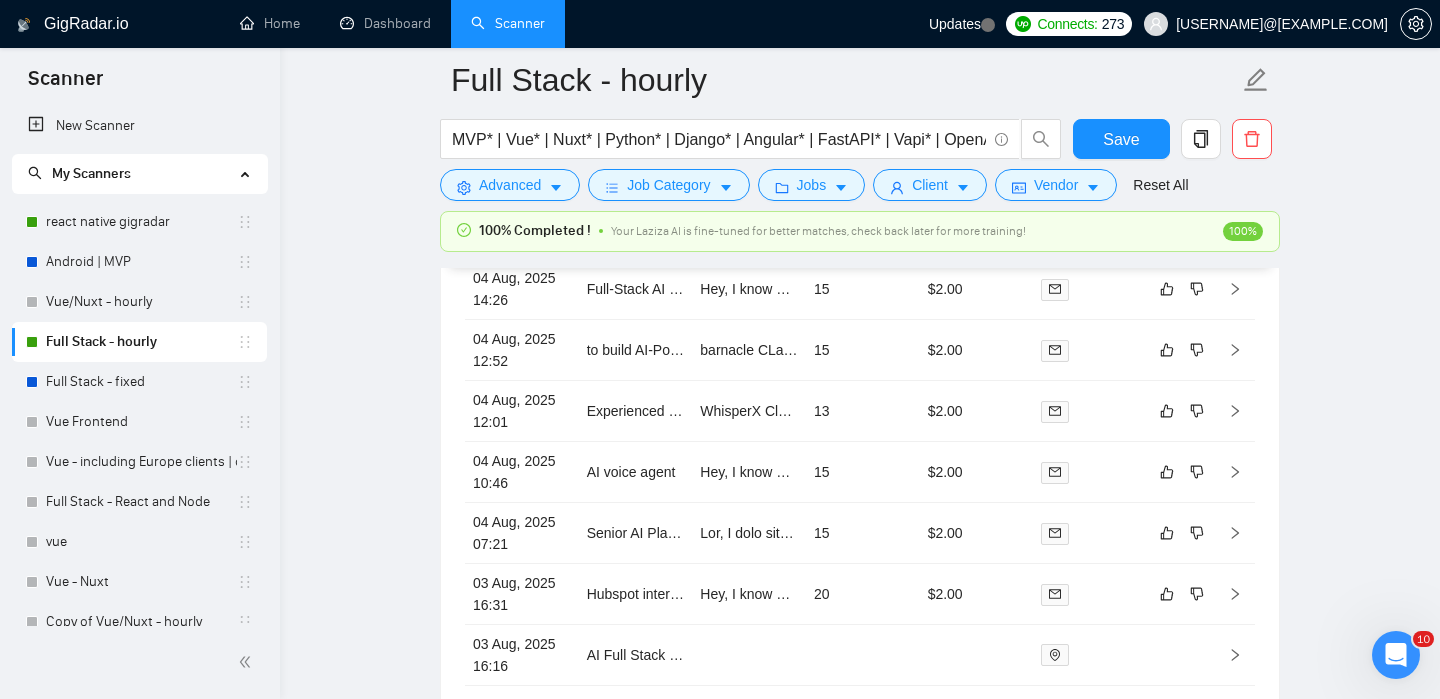 scroll, scrollTop: 5763, scrollLeft: 0, axis: vertical 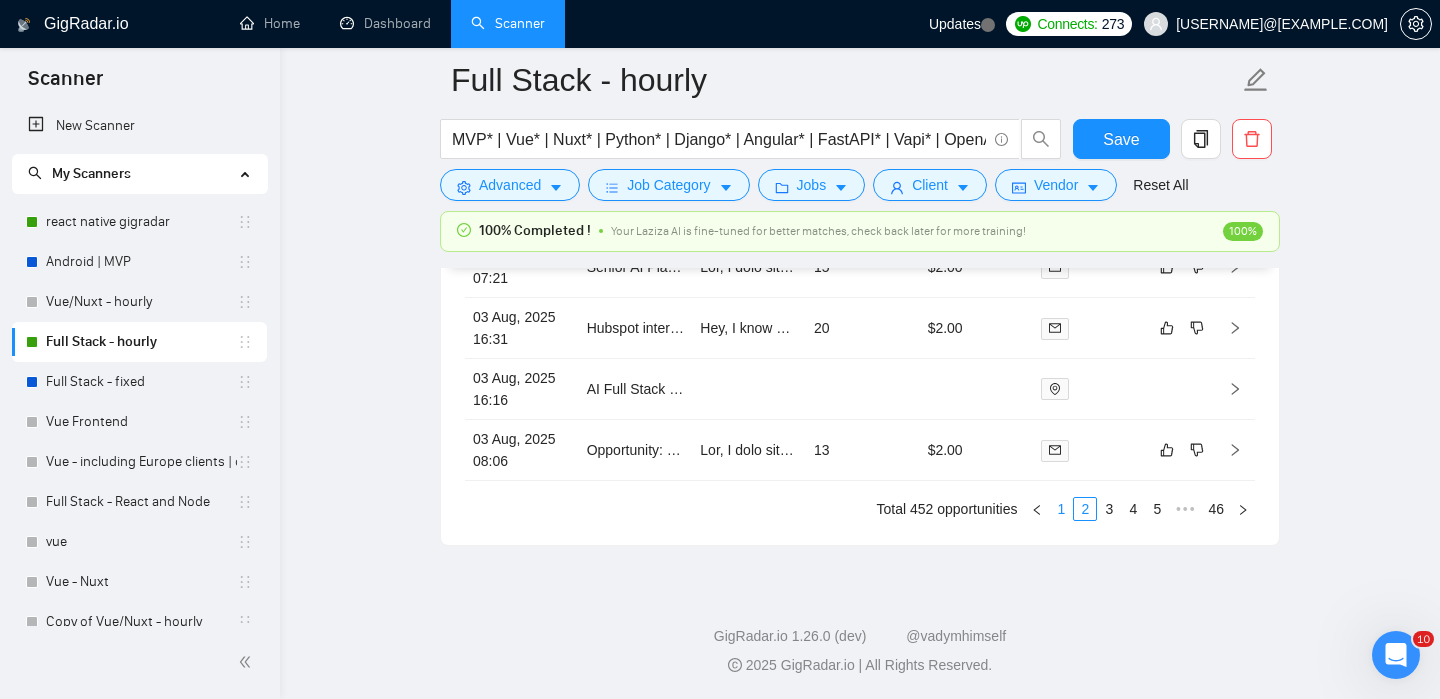 click on "1" at bounding box center [1061, 509] 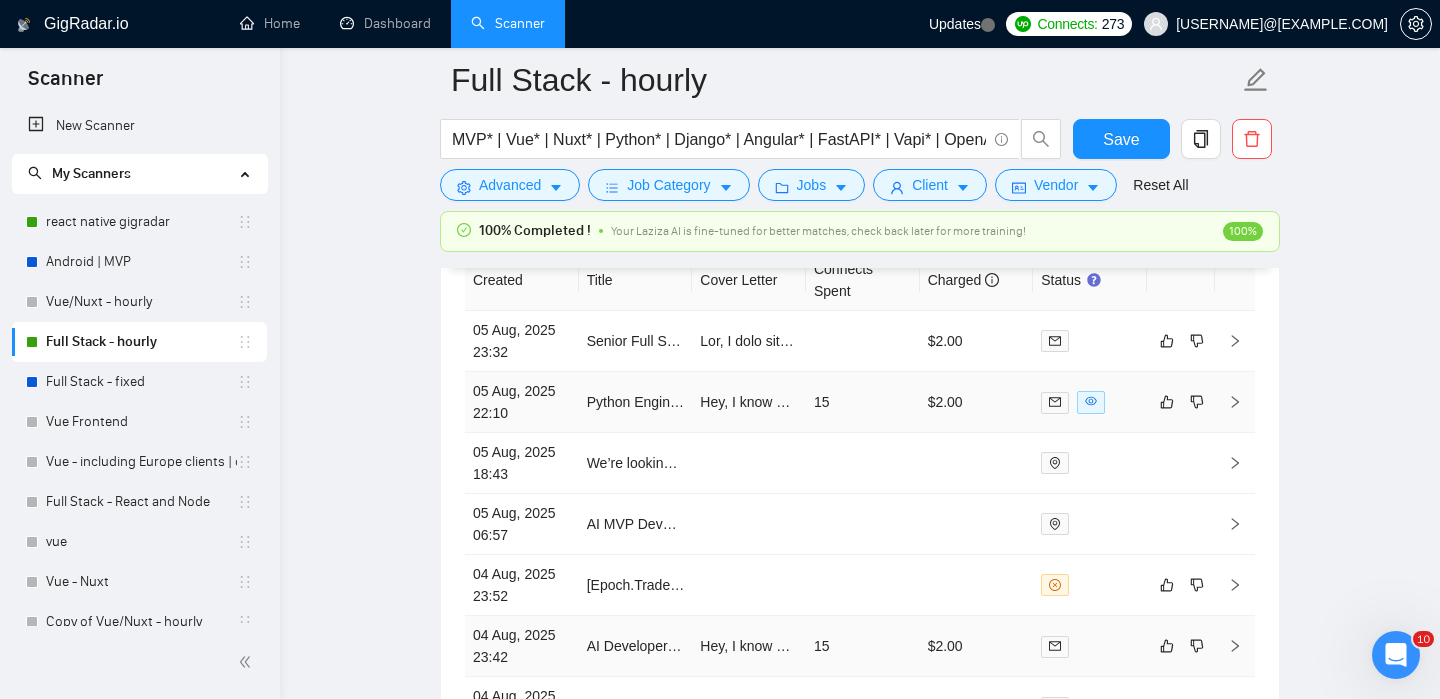 scroll, scrollTop: 5291, scrollLeft: 0, axis: vertical 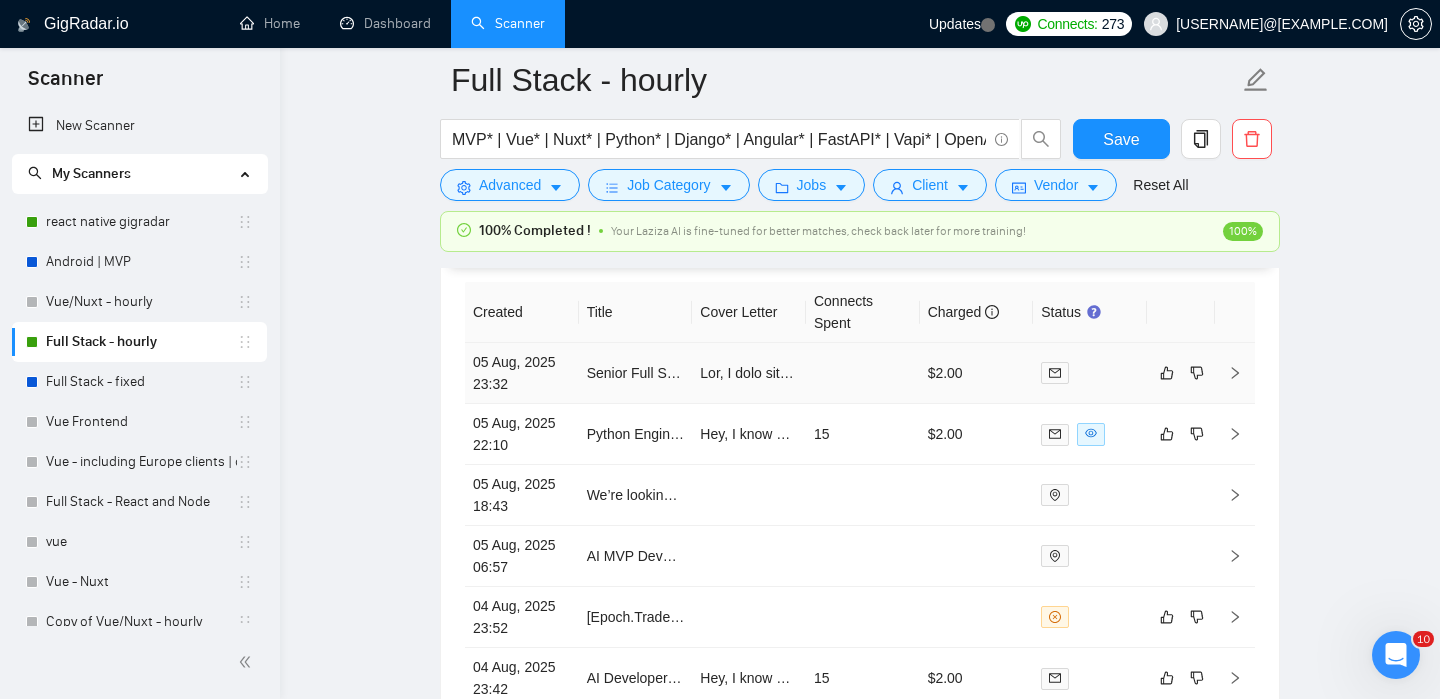 click 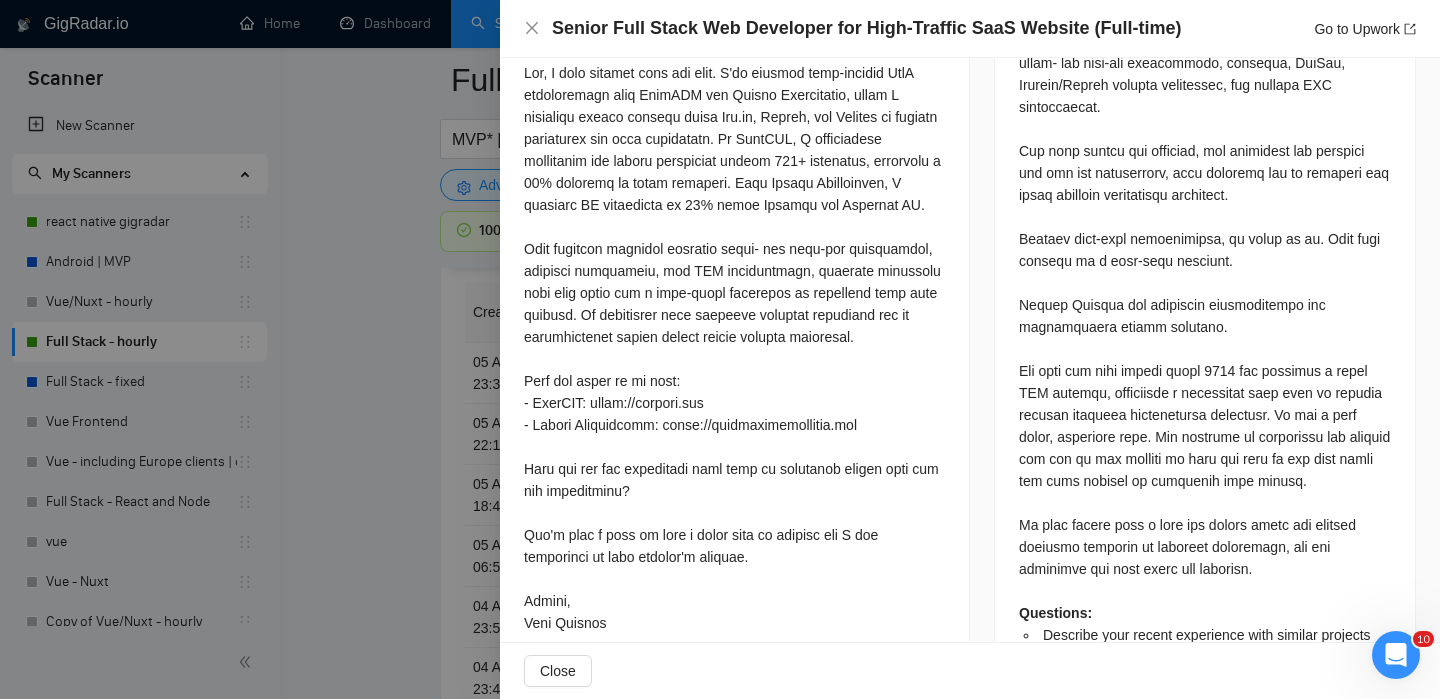 scroll, scrollTop: 1053, scrollLeft: 0, axis: vertical 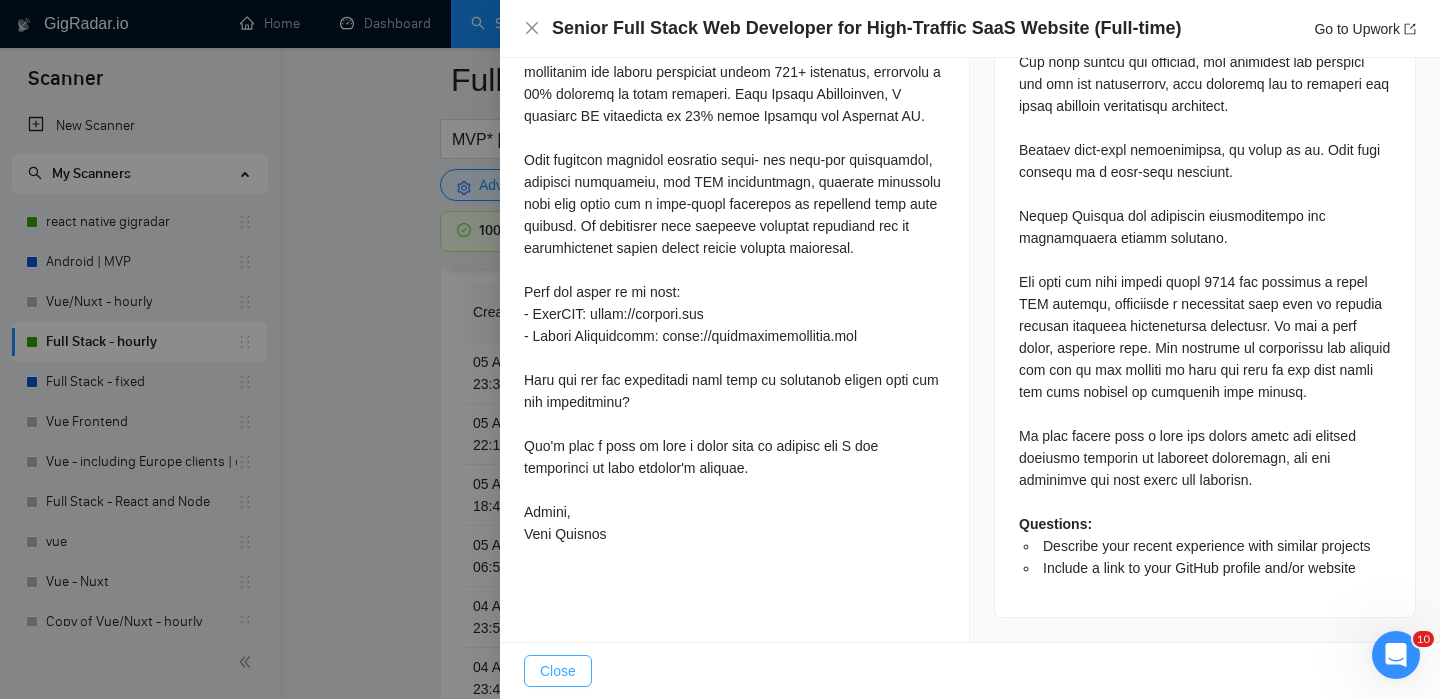 click on "Close" at bounding box center (558, 671) 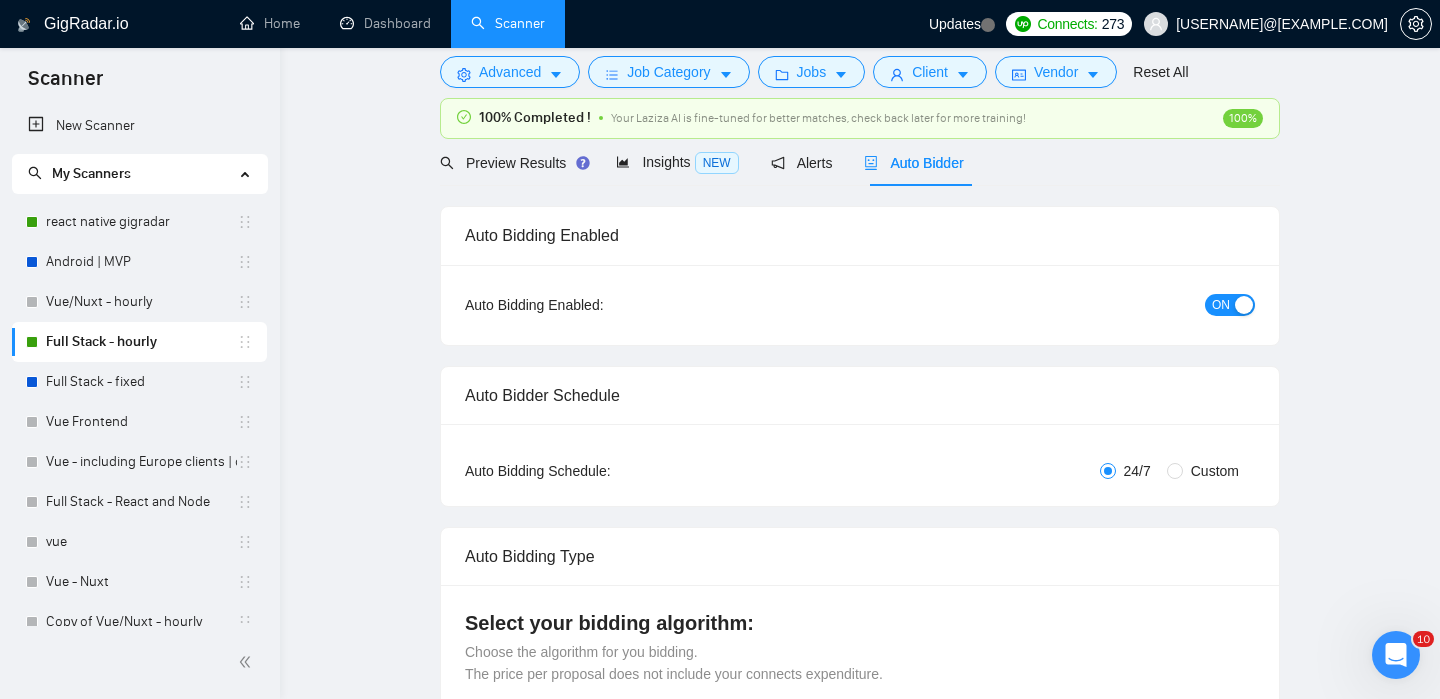 scroll, scrollTop: 0, scrollLeft: 0, axis: both 